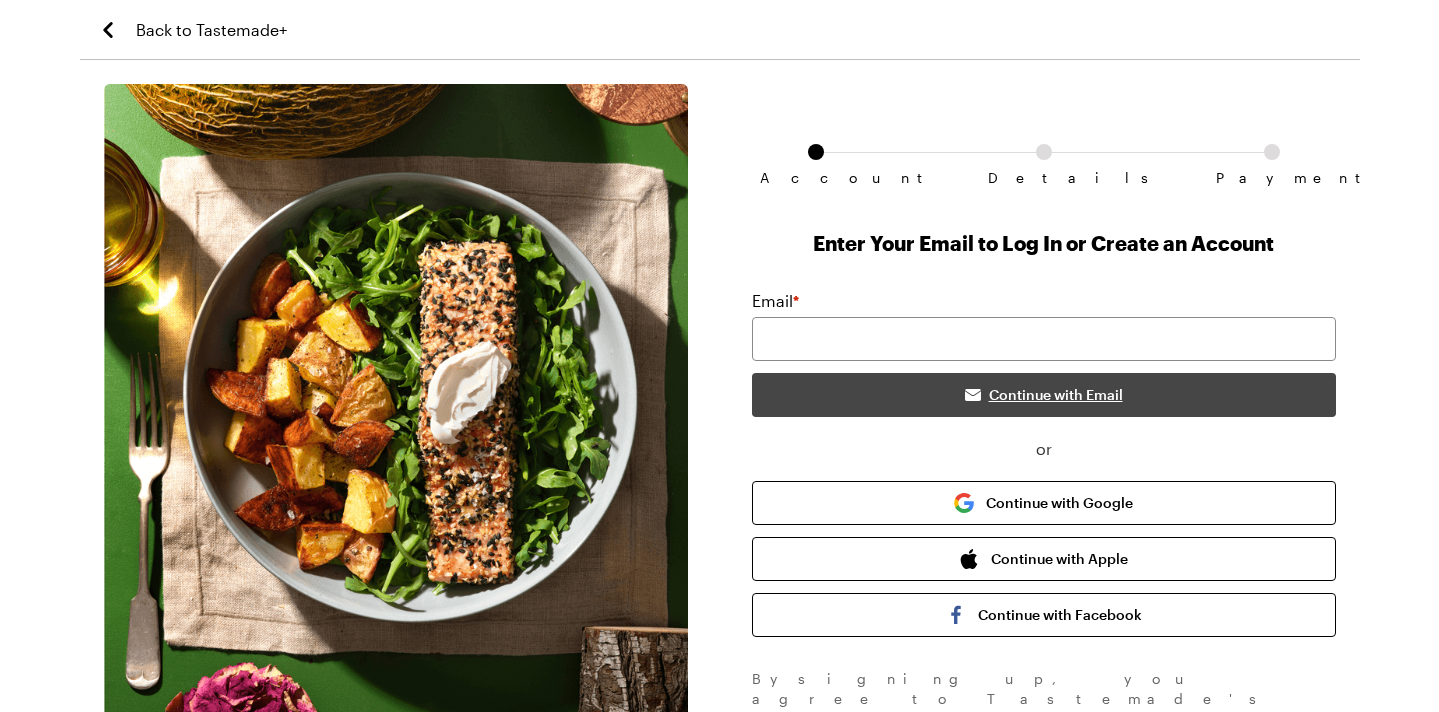 scroll, scrollTop: 0, scrollLeft: 0, axis: both 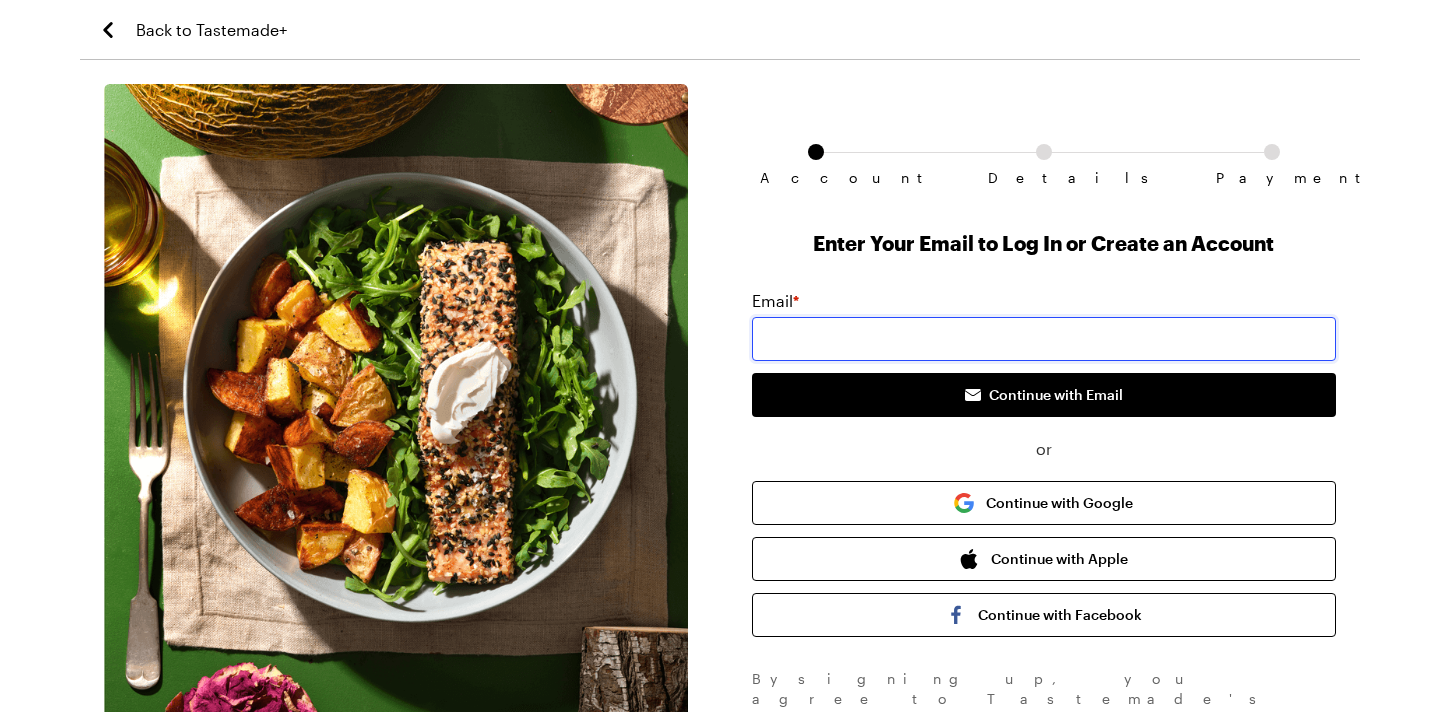 click at bounding box center (1044, 339) 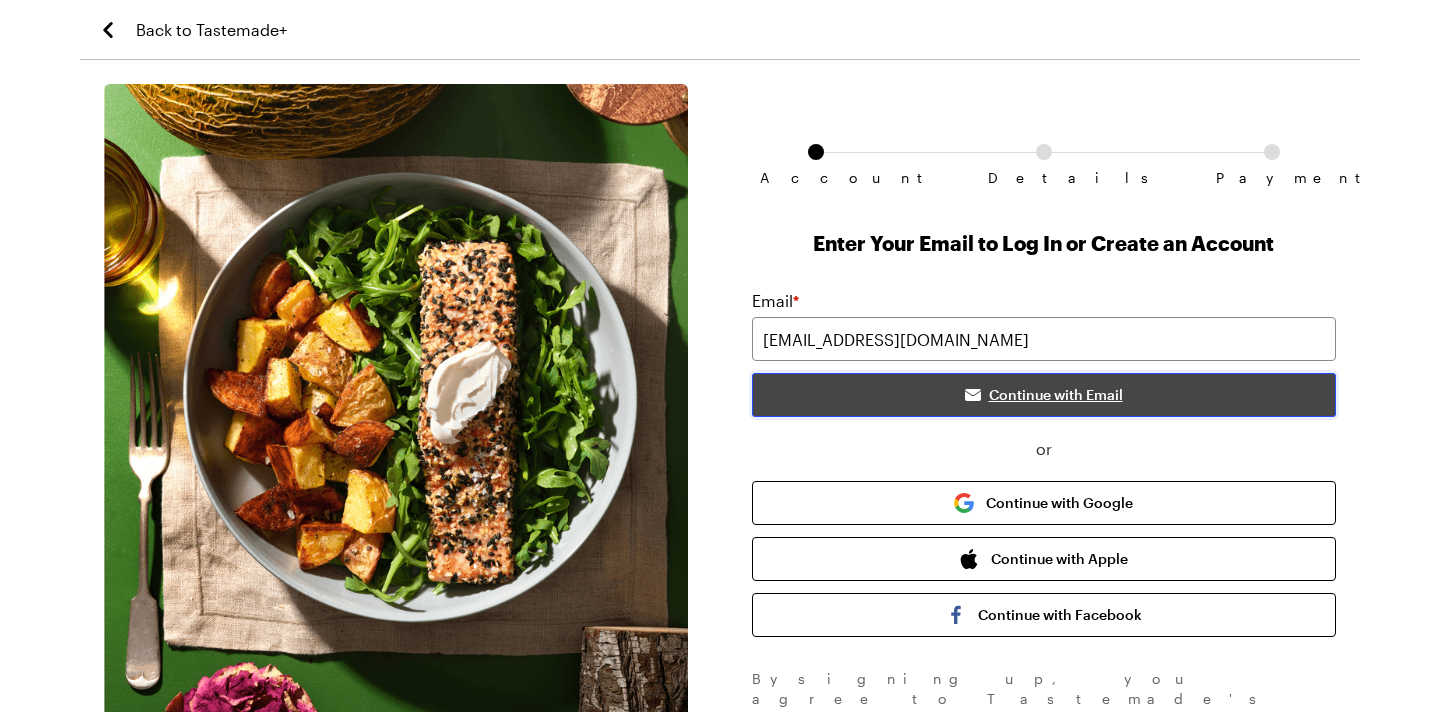 click on "Continue with Email" at bounding box center [1056, 395] 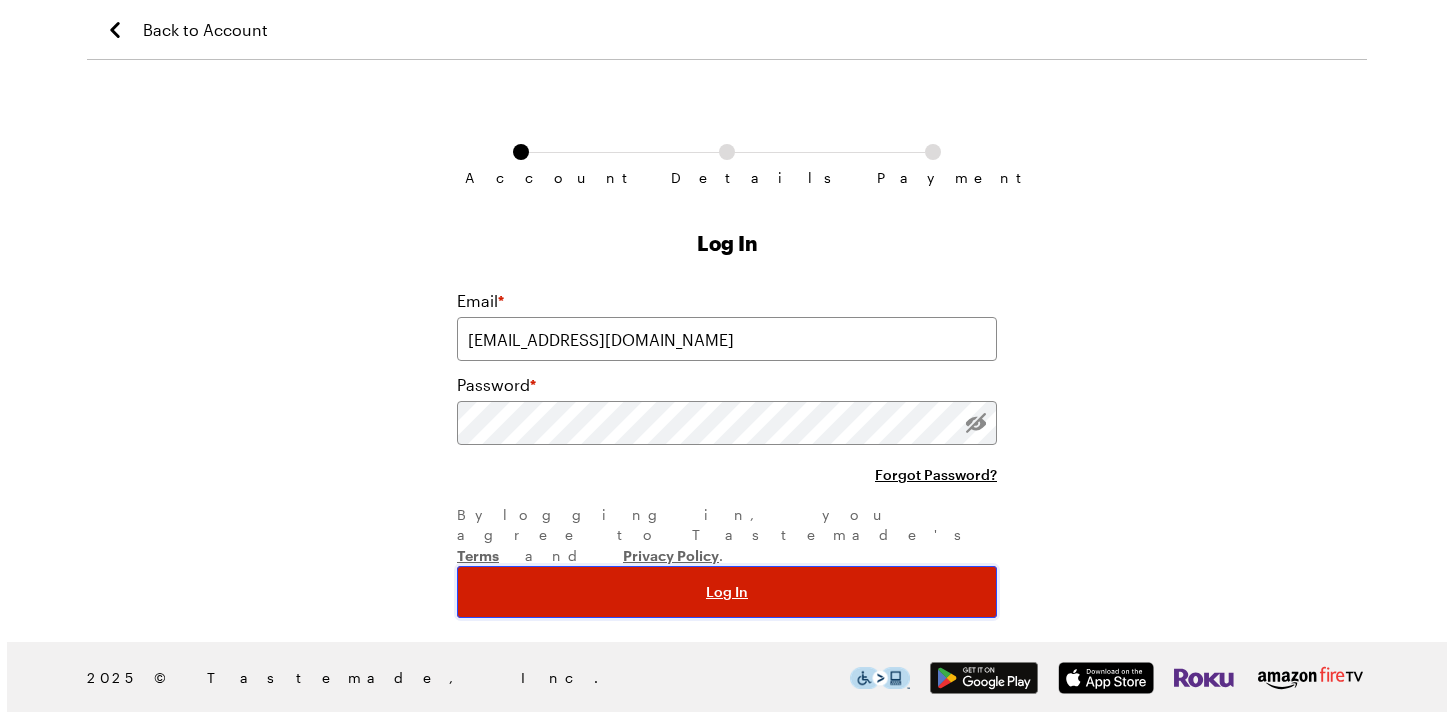 click on "Log In" at bounding box center [727, 592] 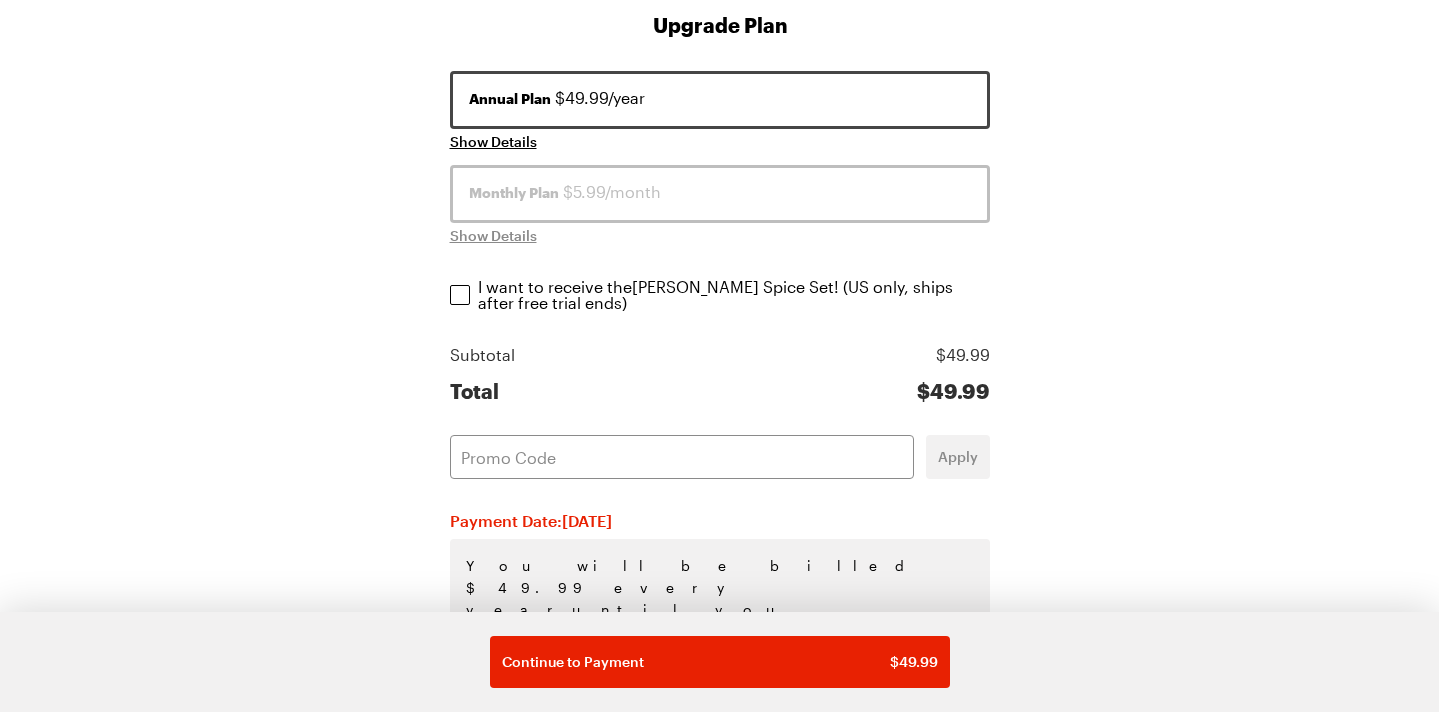 scroll, scrollTop: 295, scrollLeft: 0, axis: vertical 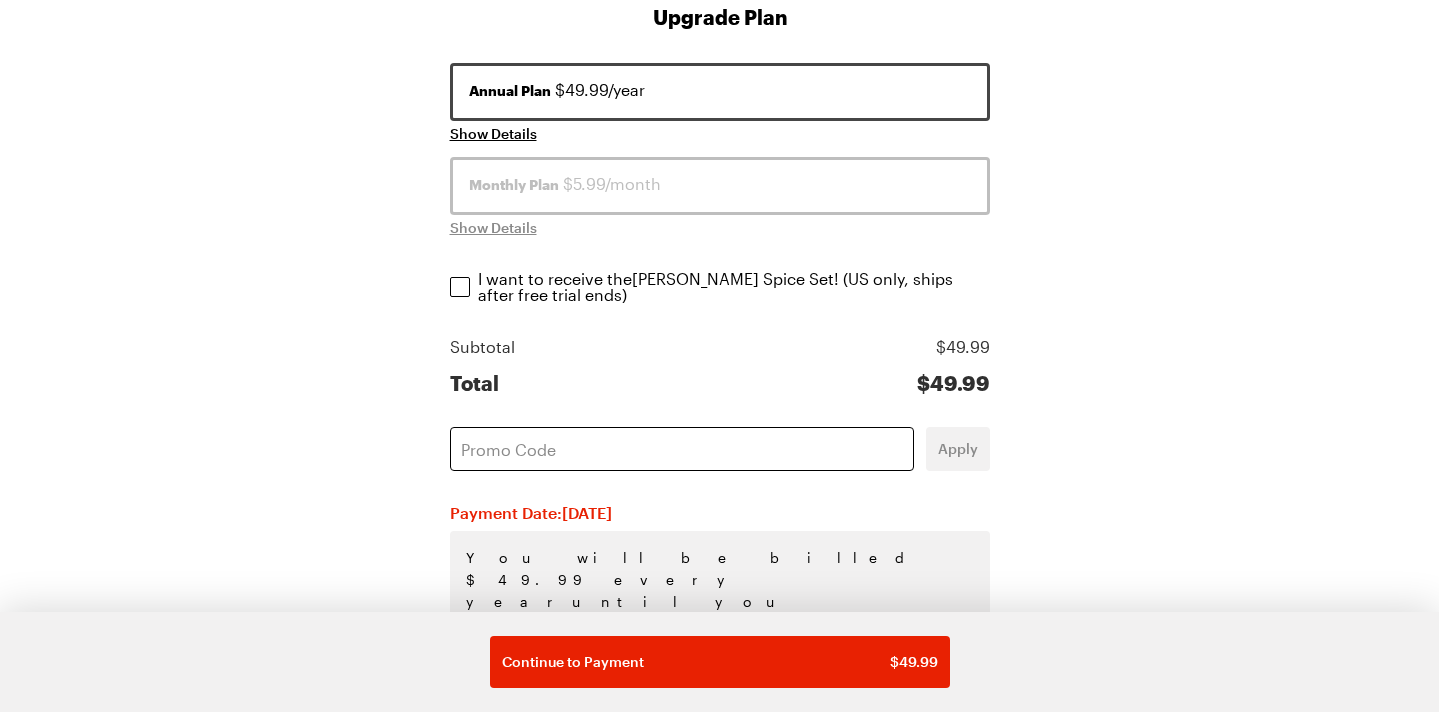 drag, startPoint x: 623, startPoint y: 514, endPoint x: 681, endPoint y: 433, distance: 99.62429 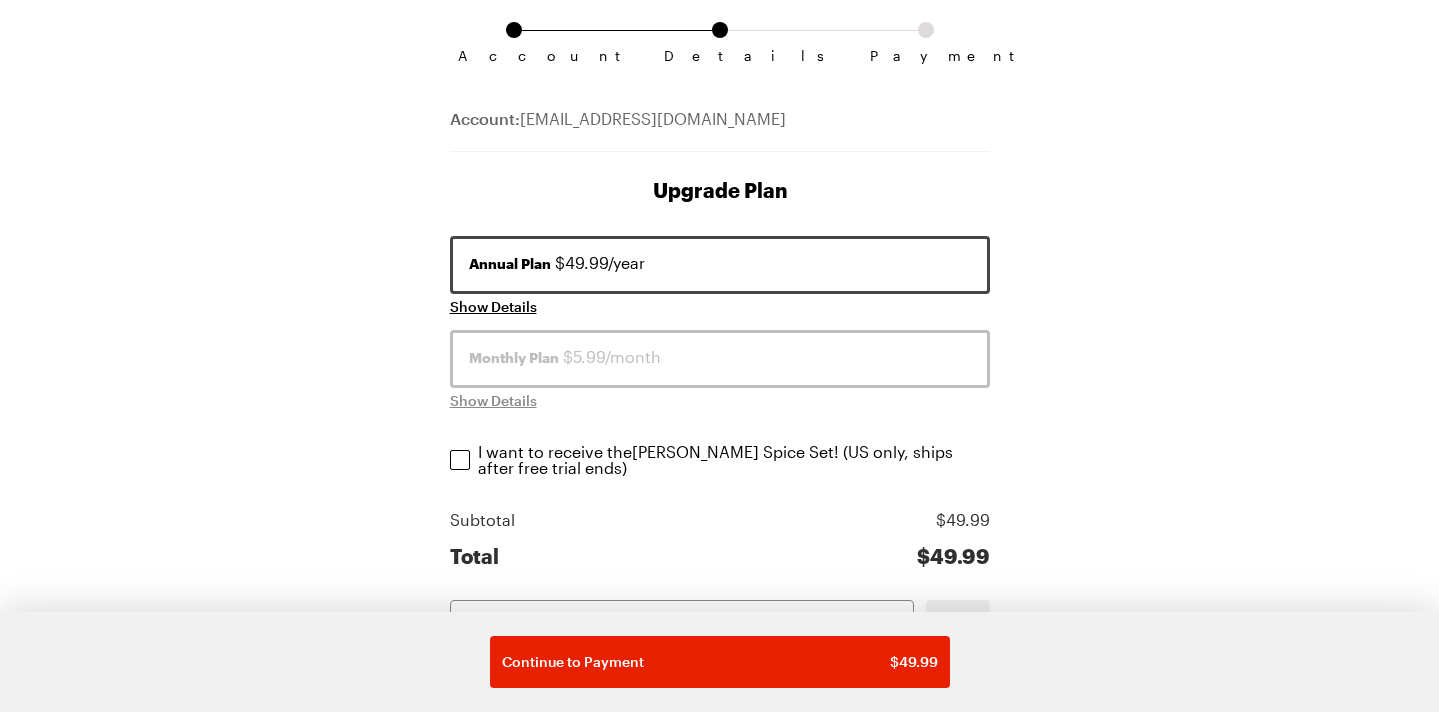 scroll, scrollTop: 0, scrollLeft: 0, axis: both 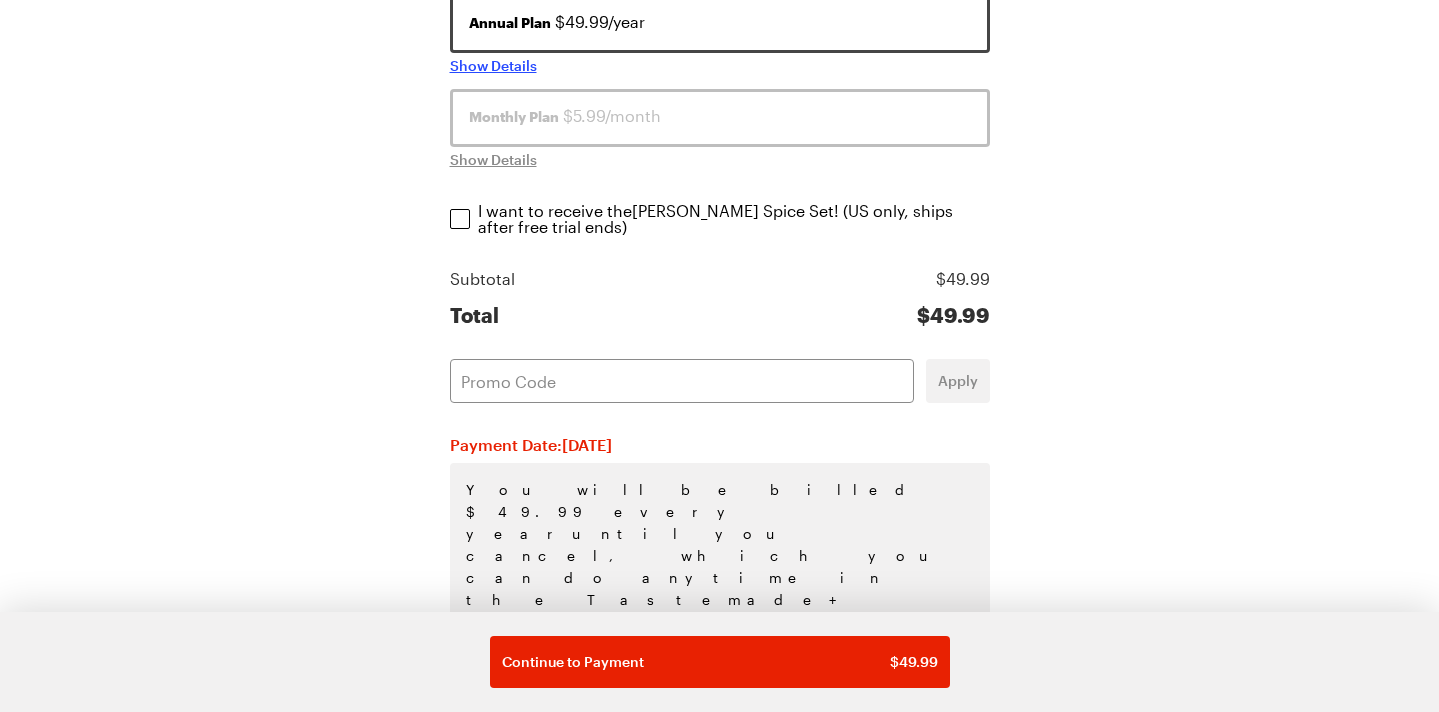 click on "Show Details" at bounding box center (493, 66) 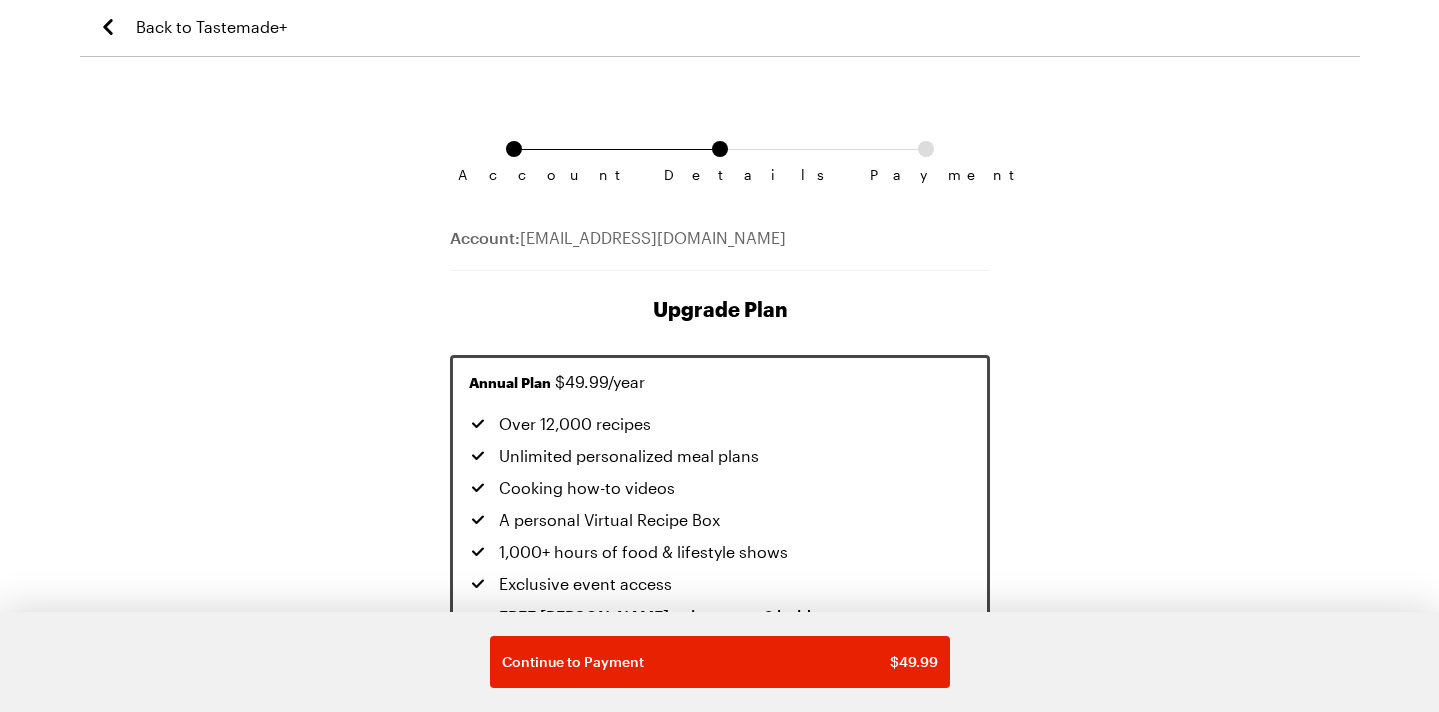 scroll, scrollTop: 4, scrollLeft: 0, axis: vertical 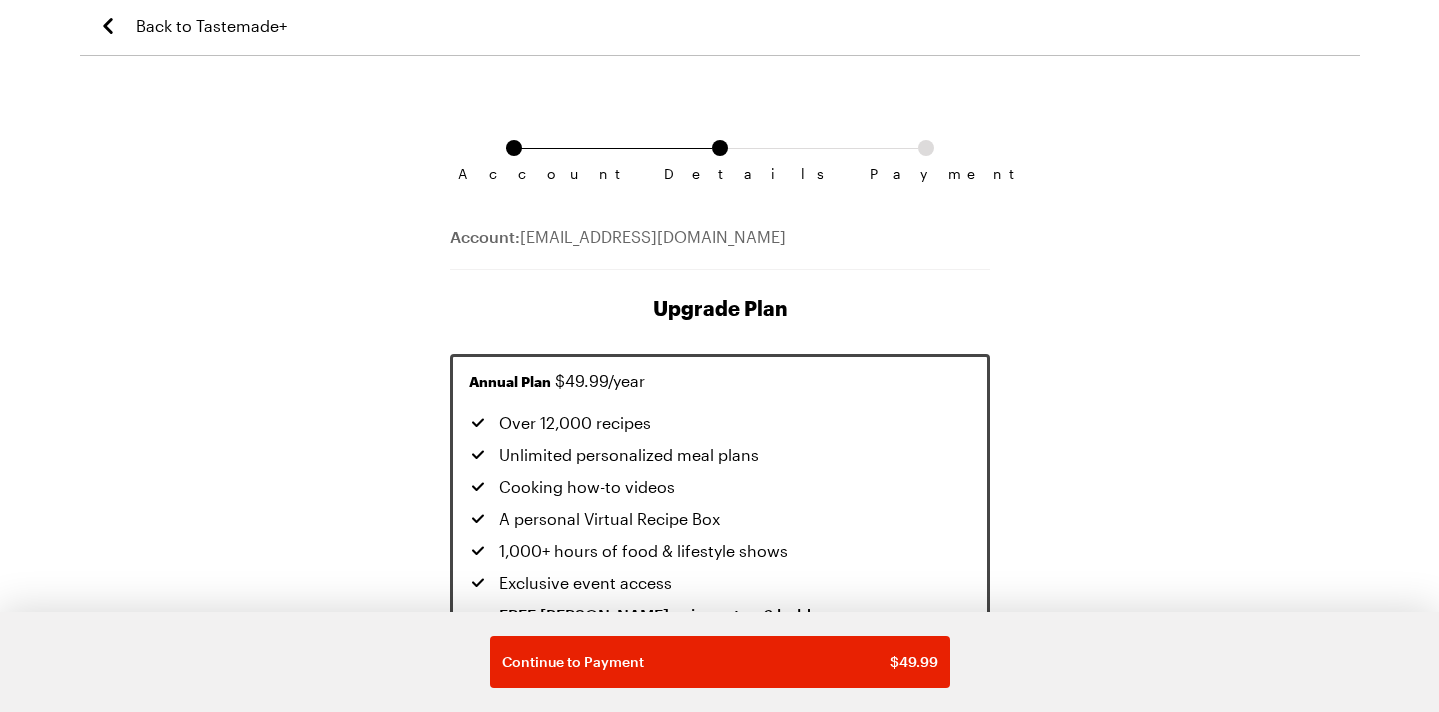 click on "Back to Tastemade+" at bounding box center [211, 26] 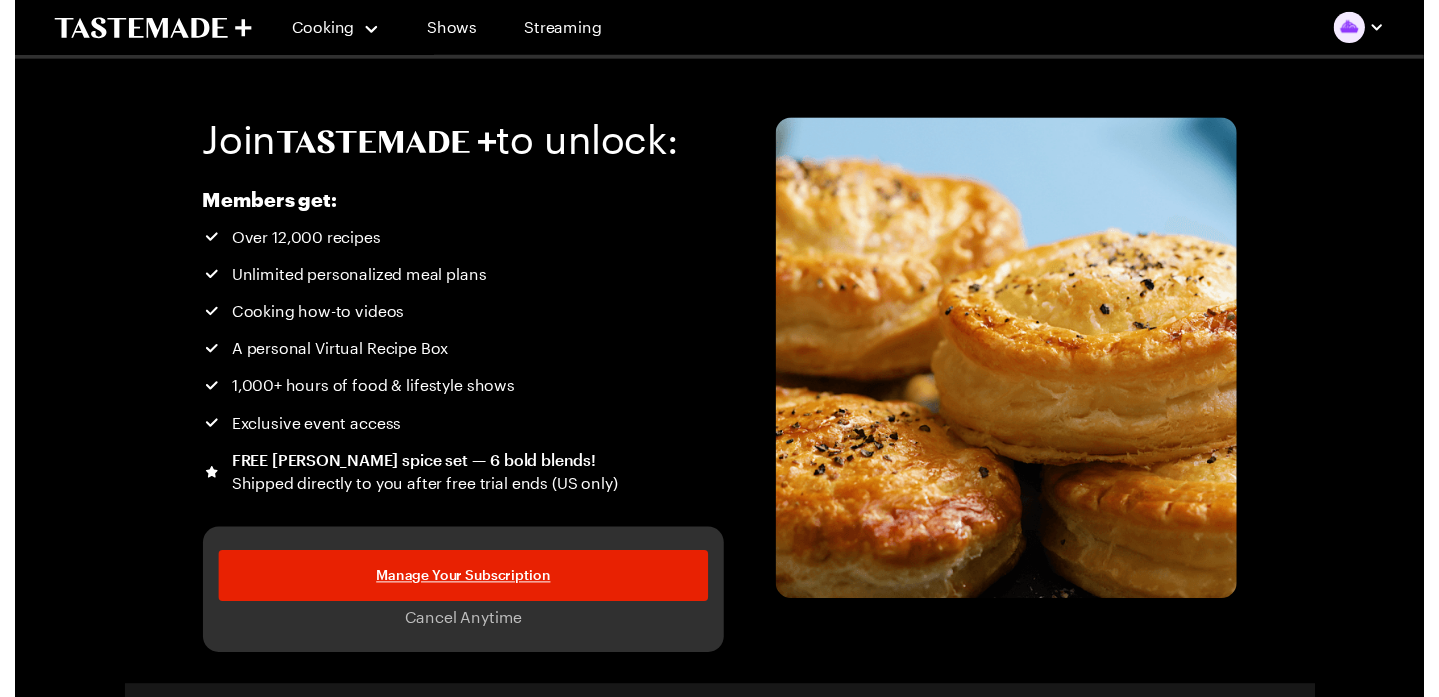 scroll, scrollTop: 0, scrollLeft: 0, axis: both 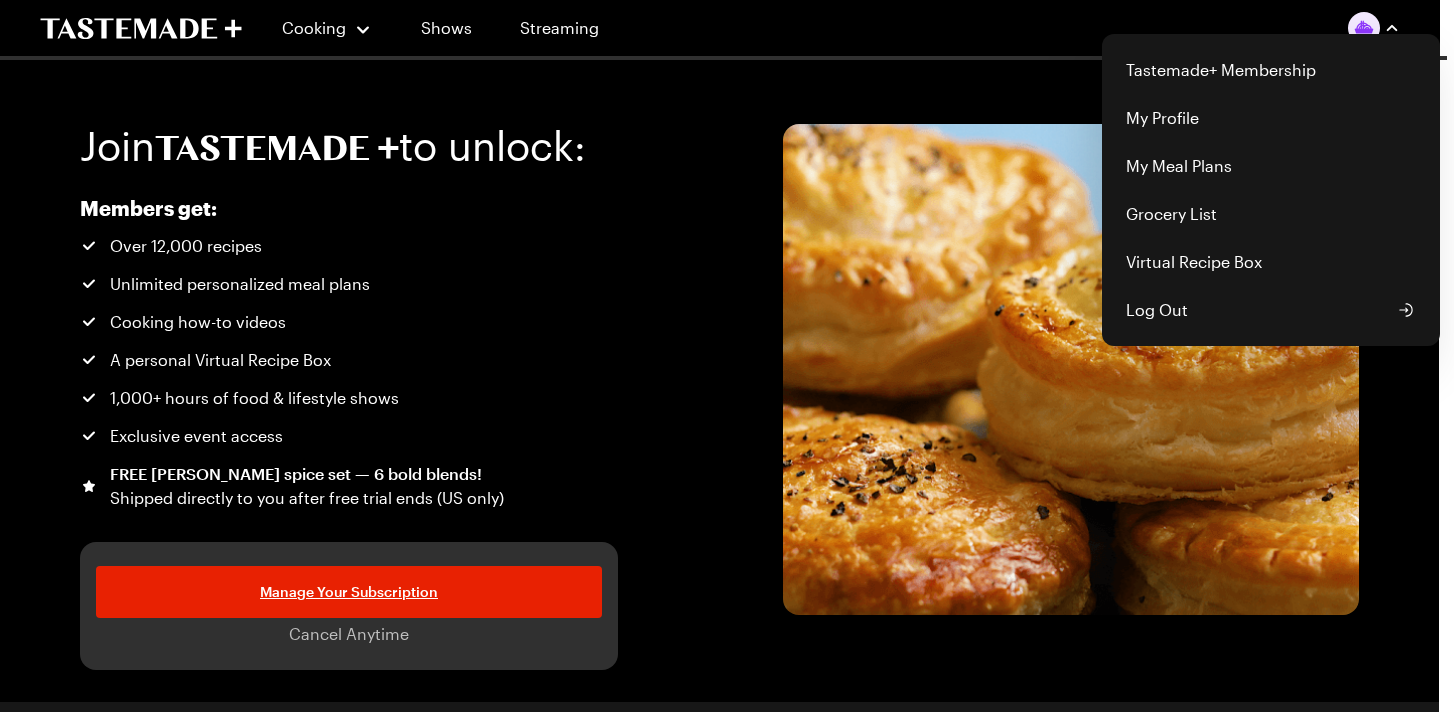 click on "Tastemade+ Membership My Profile My Meal Plans Grocery List Virtual Recipe Box Log Out" at bounding box center (1374, 28) 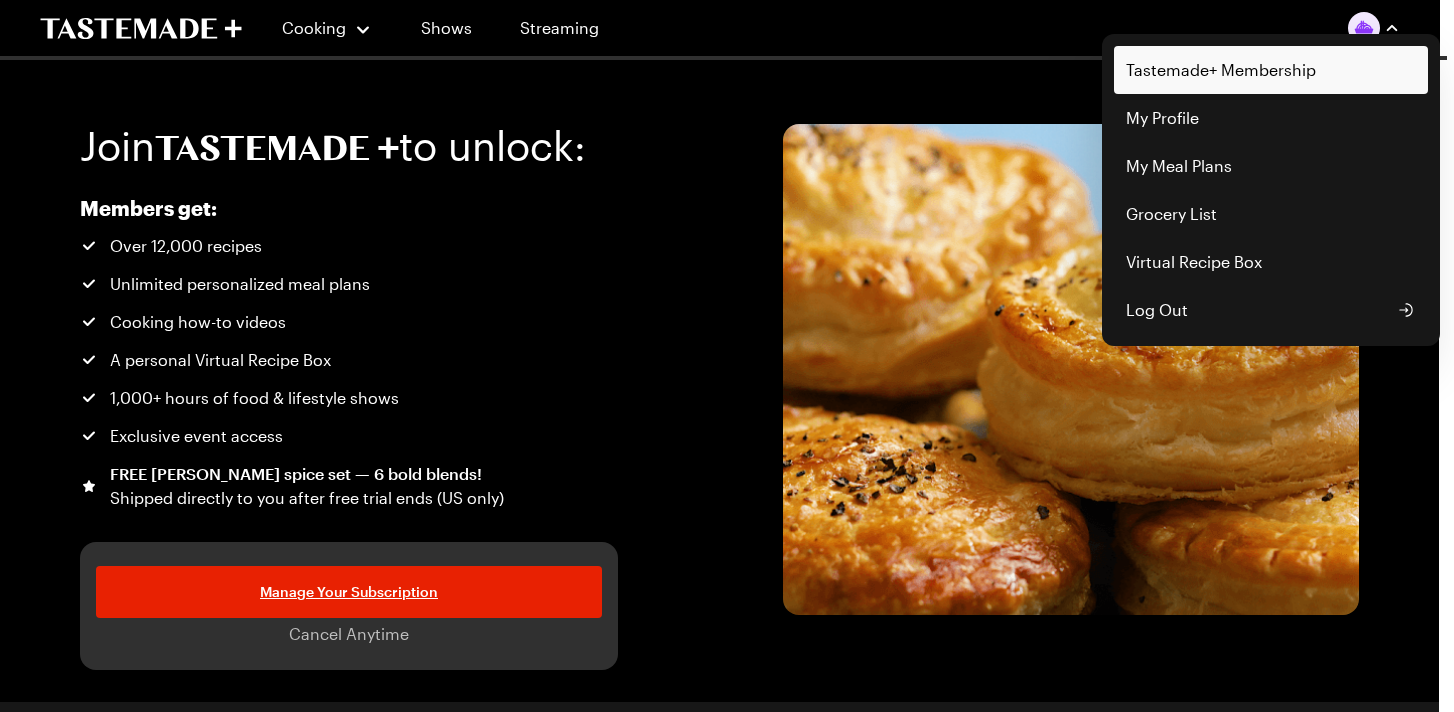click on "Tastemade+ Membership" at bounding box center (1271, 70) 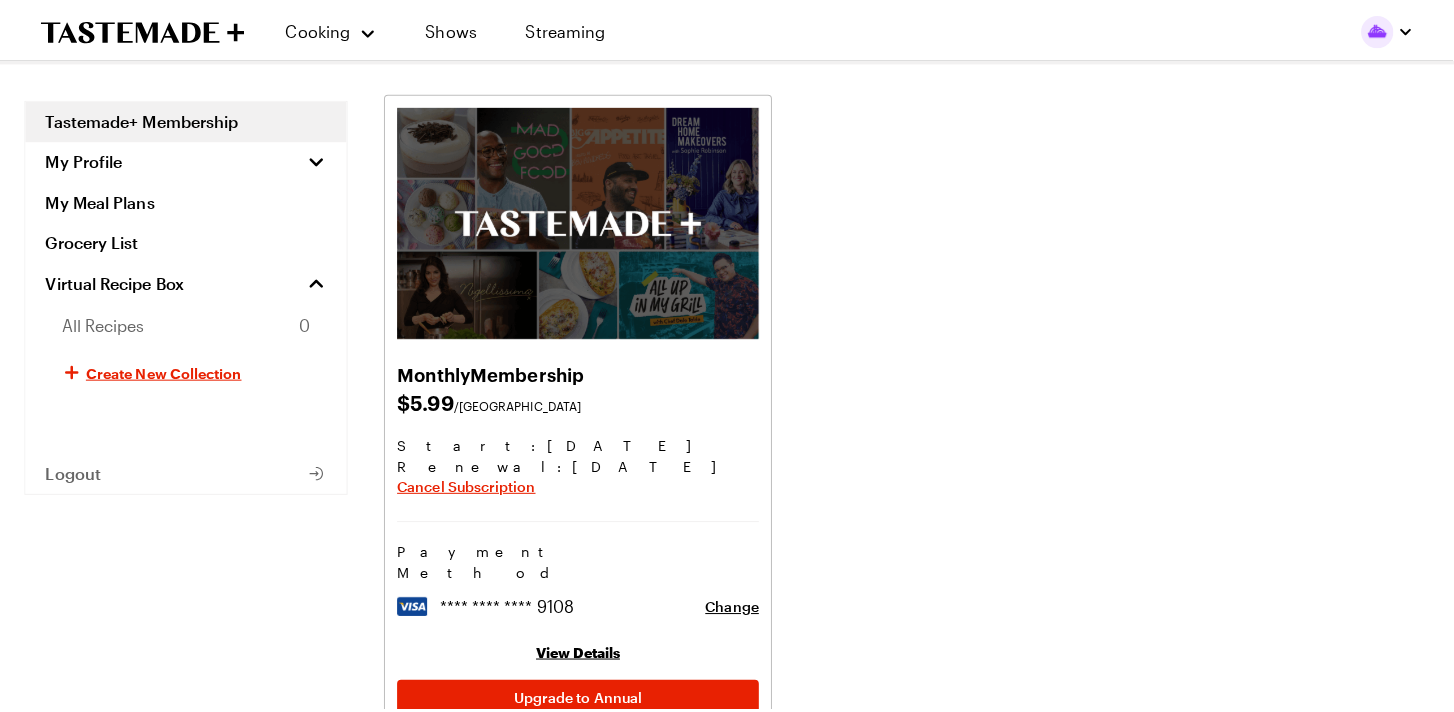scroll, scrollTop: 156, scrollLeft: 0, axis: vertical 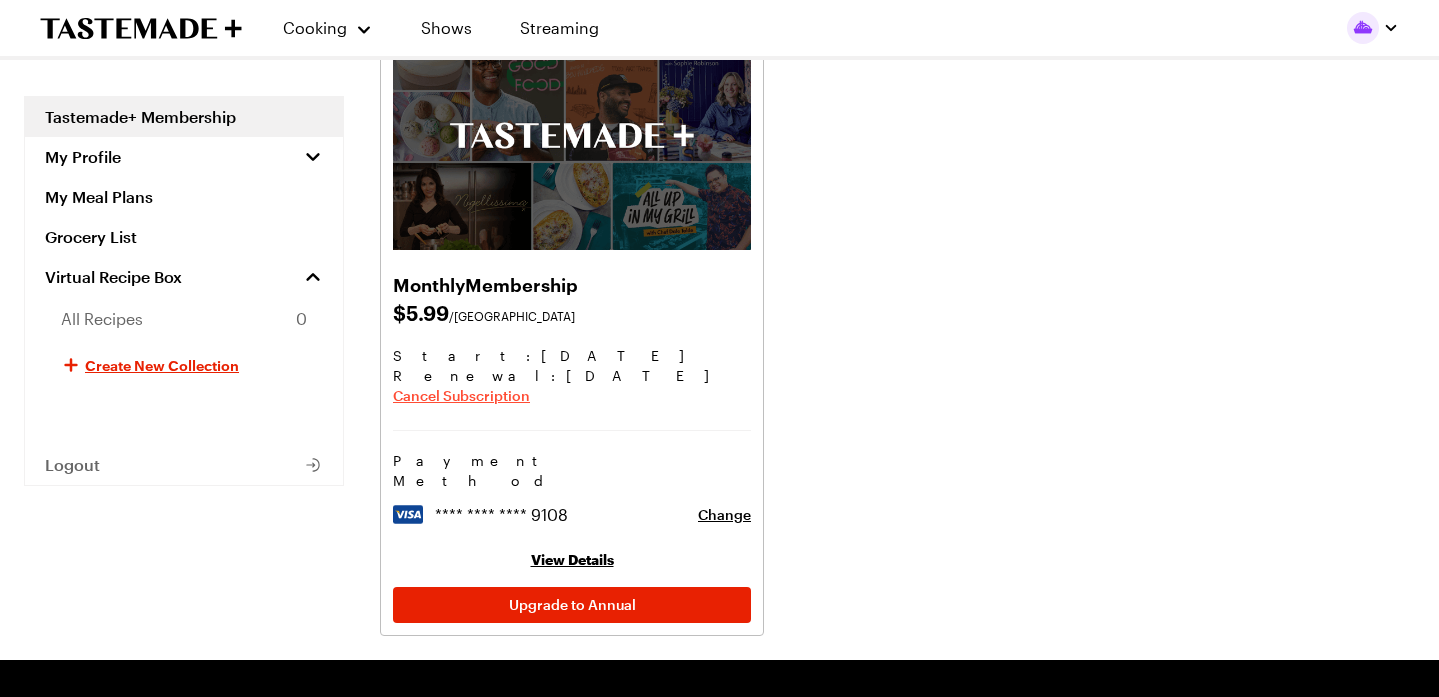 click on "Cancel Subscription" at bounding box center [461, 396] 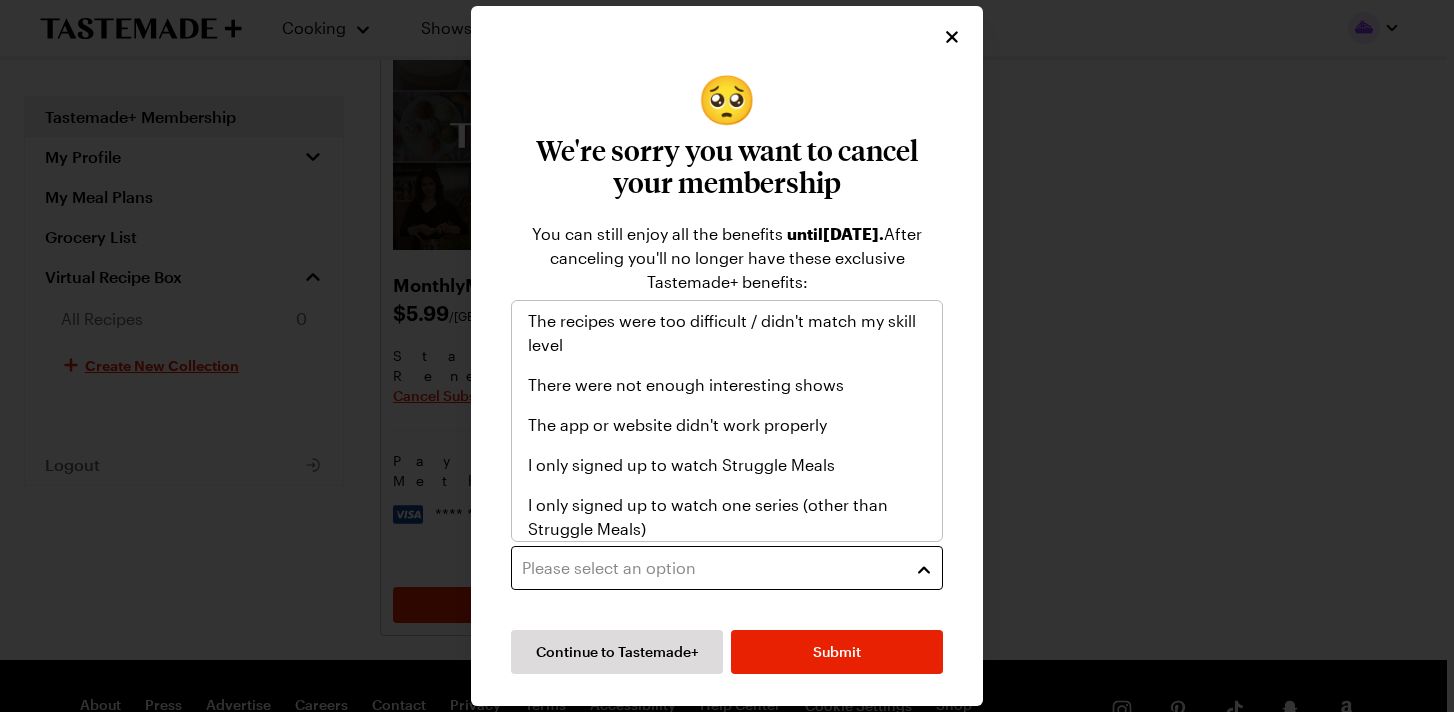 click on "Please select an option" at bounding box center (712, 568) 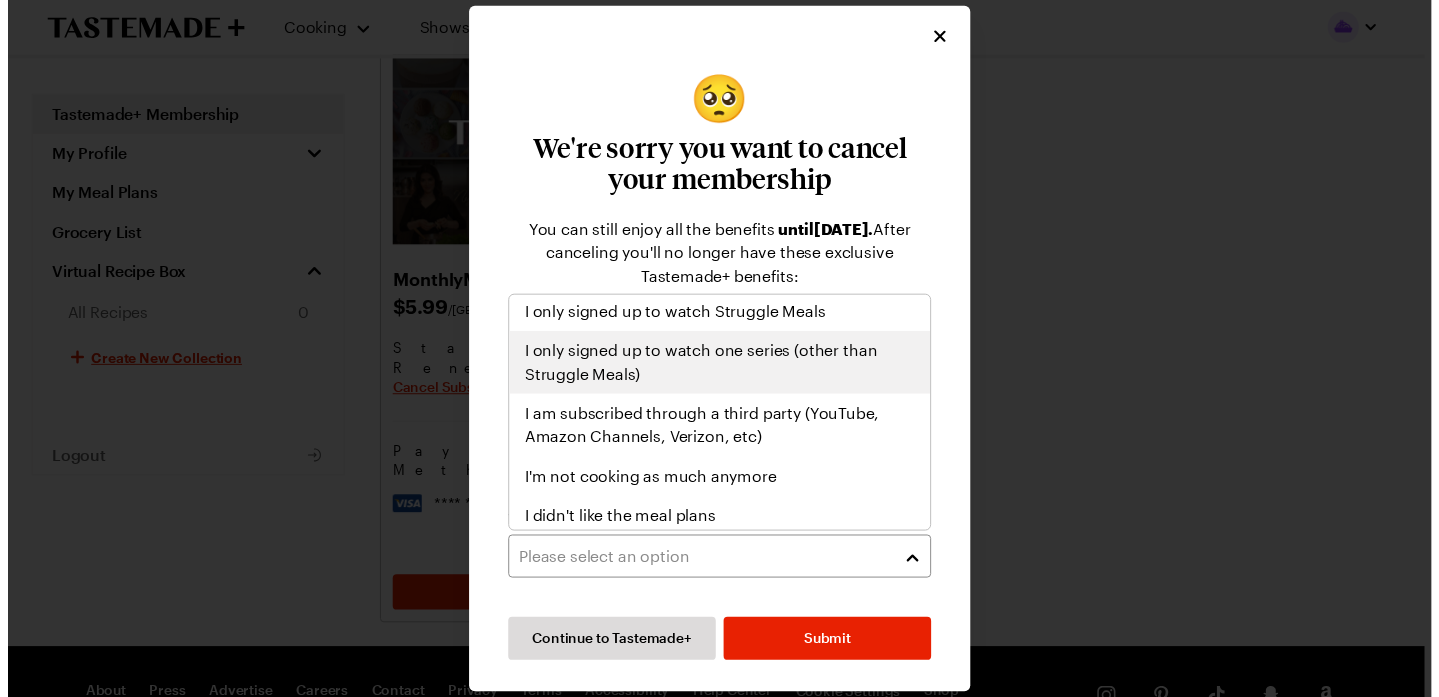 scroll, scrollTop: 232, scrollLeft: 0, axis: vertical 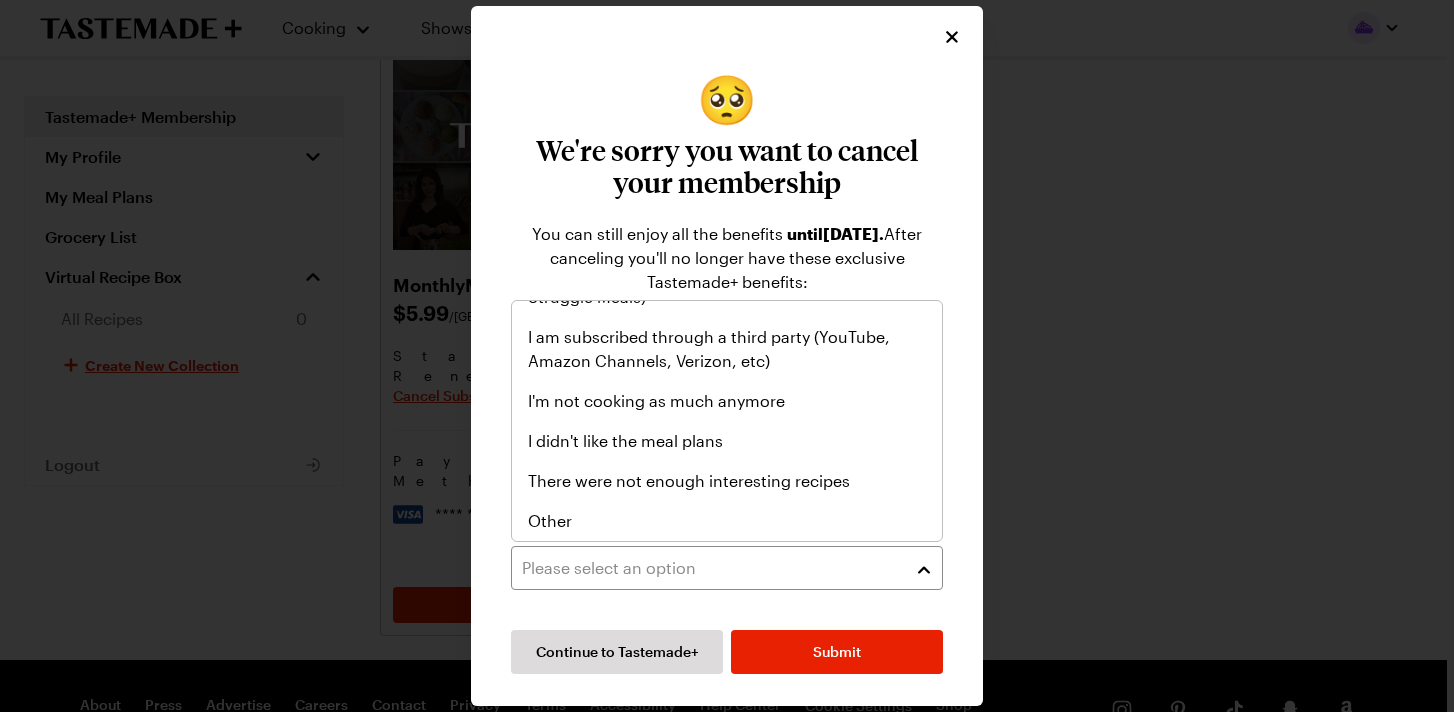 click on "🥺 We're sorry you want to cancel your membership You can still enjoy all the benefits   until  [DATE] .  After canceling you'll no longer have these exclusive Tastemade+ benefits: 12,000+ recipes, totally ad-free Unlimited personalized meal plans Unlimited recipe saves Shows & documentaries around food, travel, home & design Access to exclusive events We'd like to know why you're leaving  * Please select an option Continue to Tastemade+ Submit" at bounding box center (727, 356) 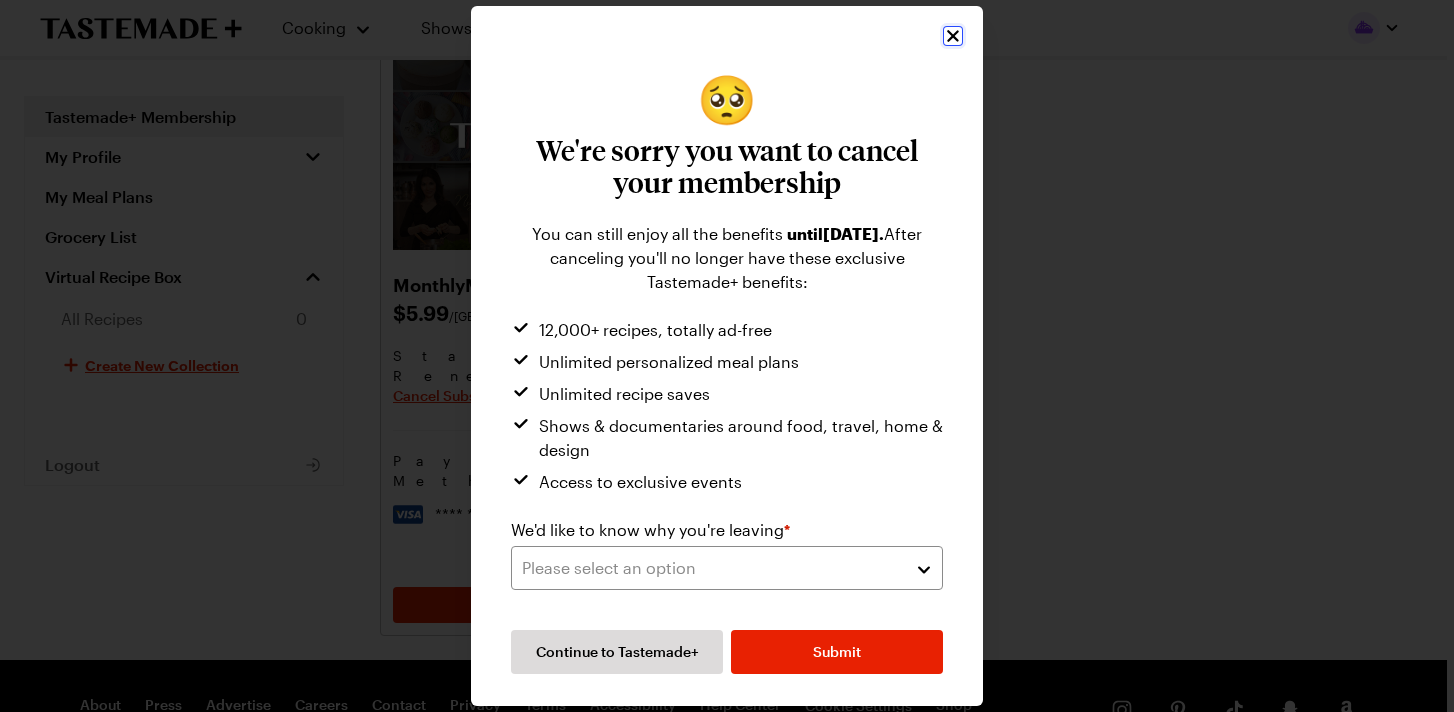 click 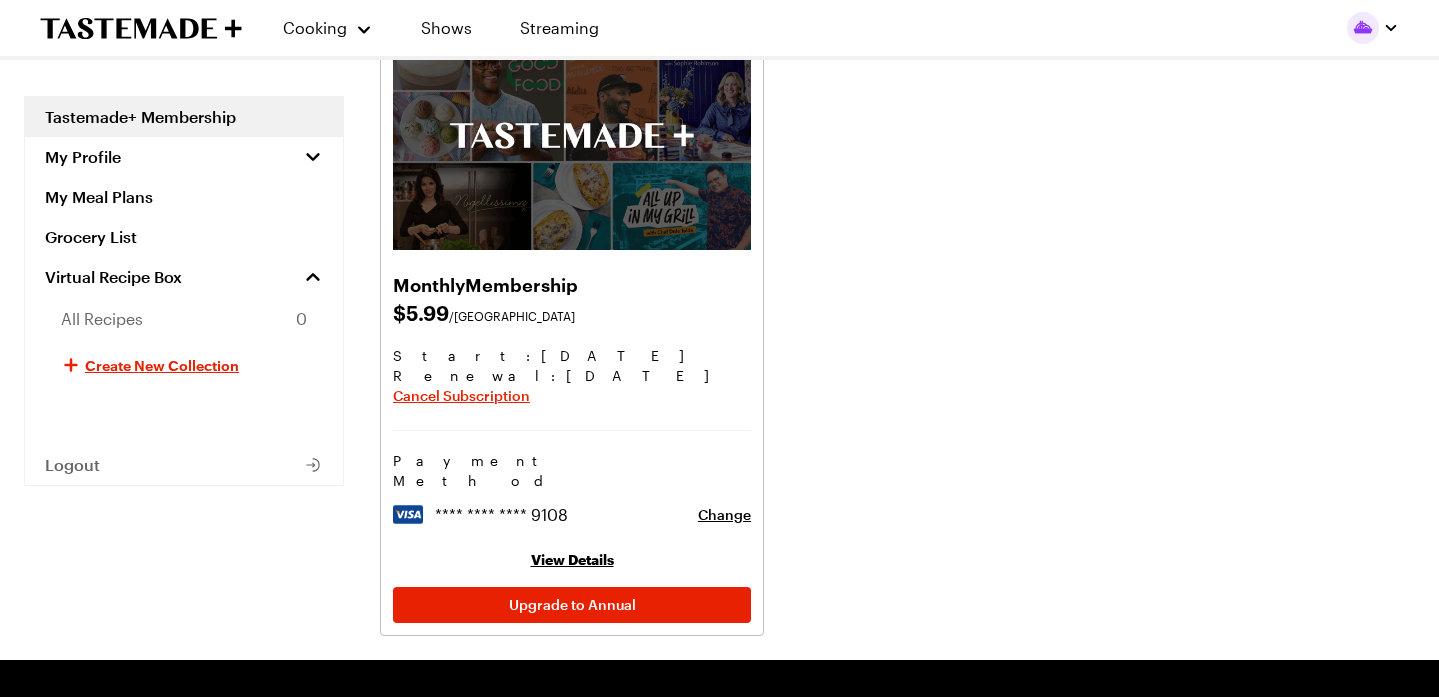 click on "View Details" at bounding box center (572, 559) 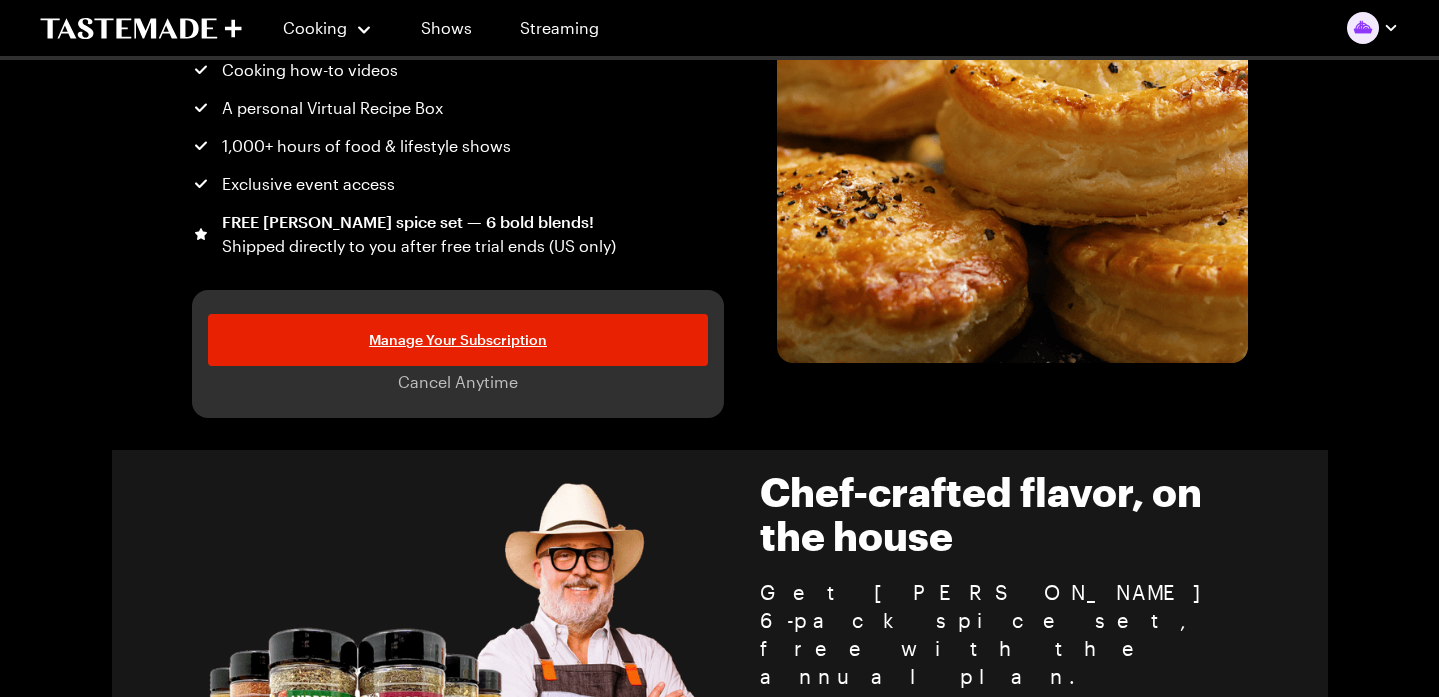 scroll, scrollTop: 0, scrollLeft: 0, axis: both 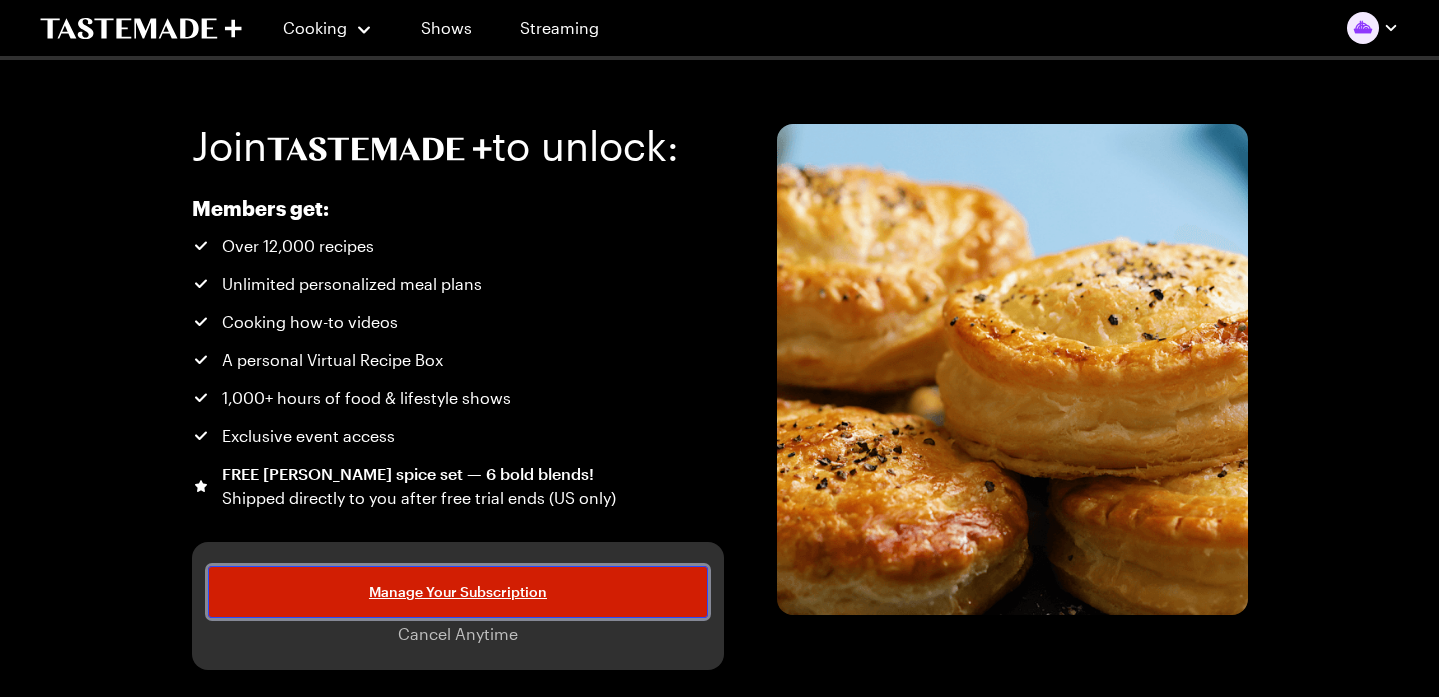 click on "Manage Your Subscription" at bounding box center [458, 592] 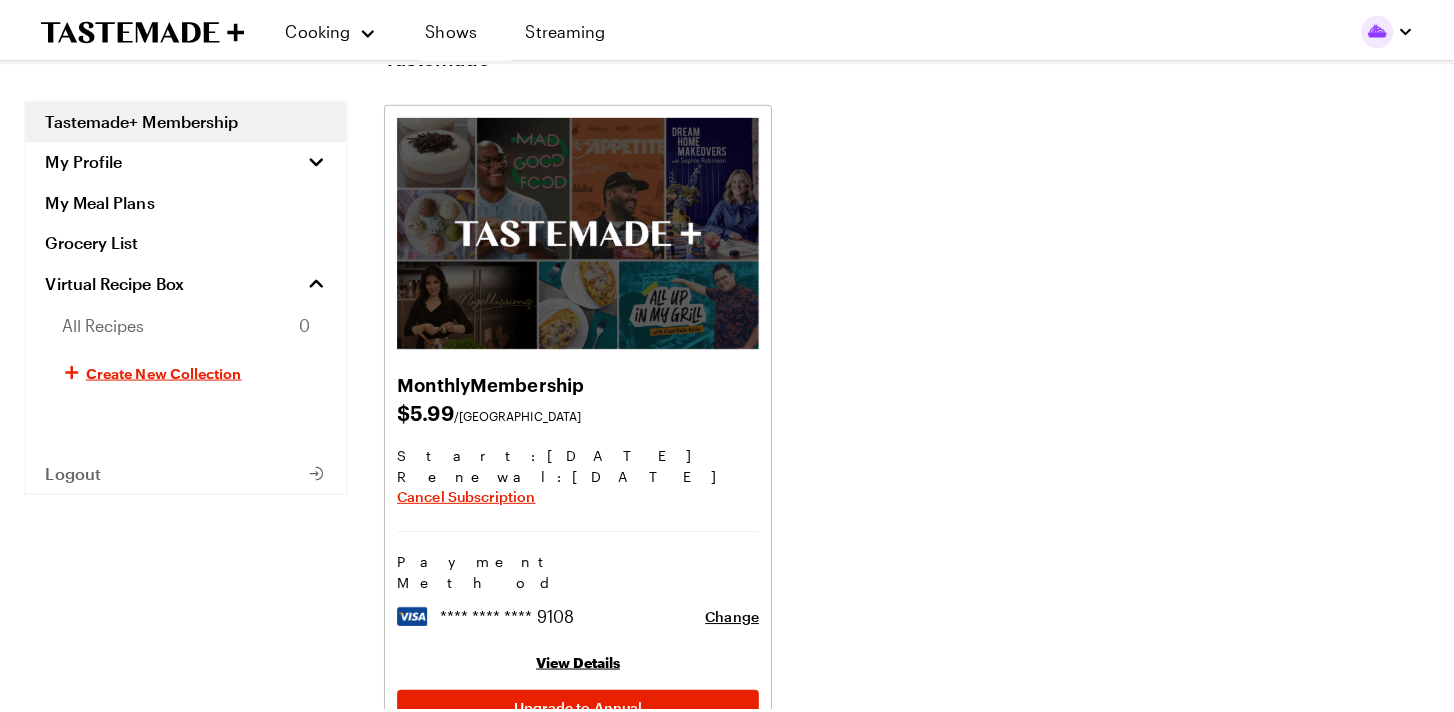 scroll, scrollTop: 69, scrollLeft: 0, axis: vertical 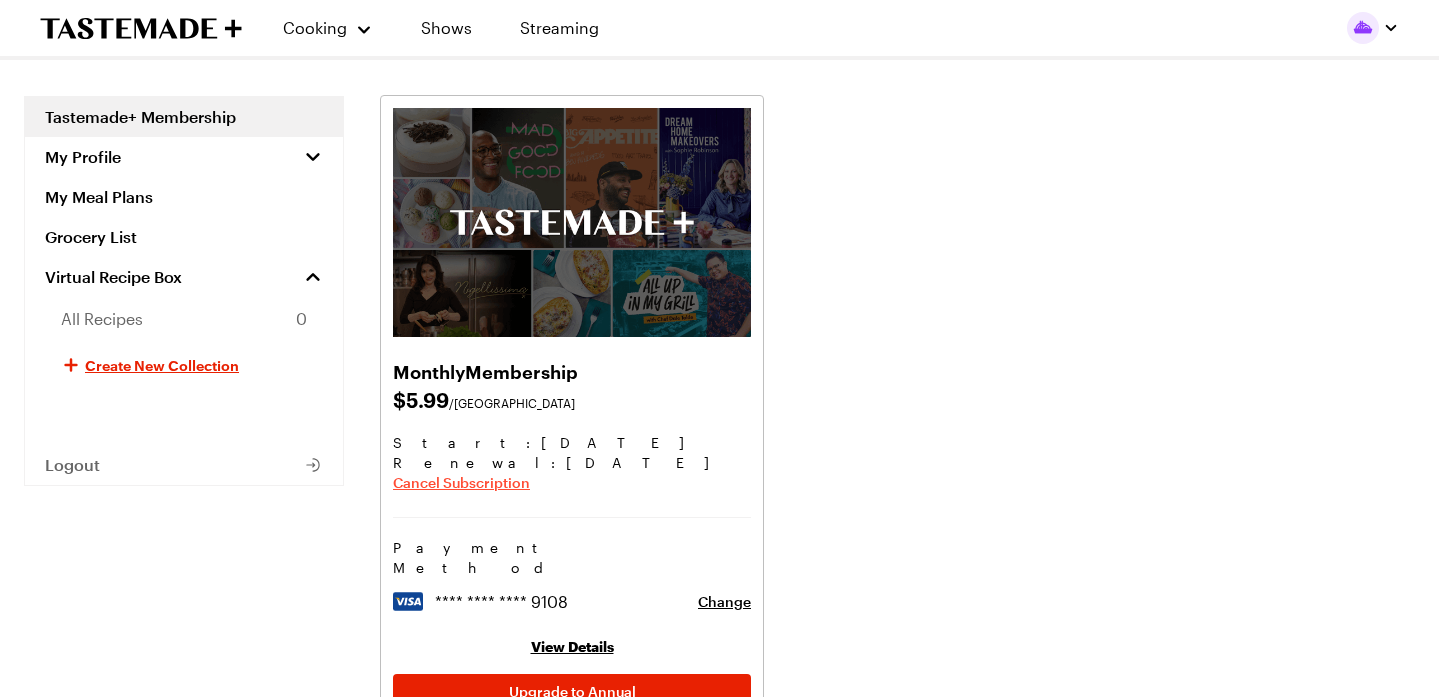 click on "Cancel Subscription" at bounding box center (461, 483) 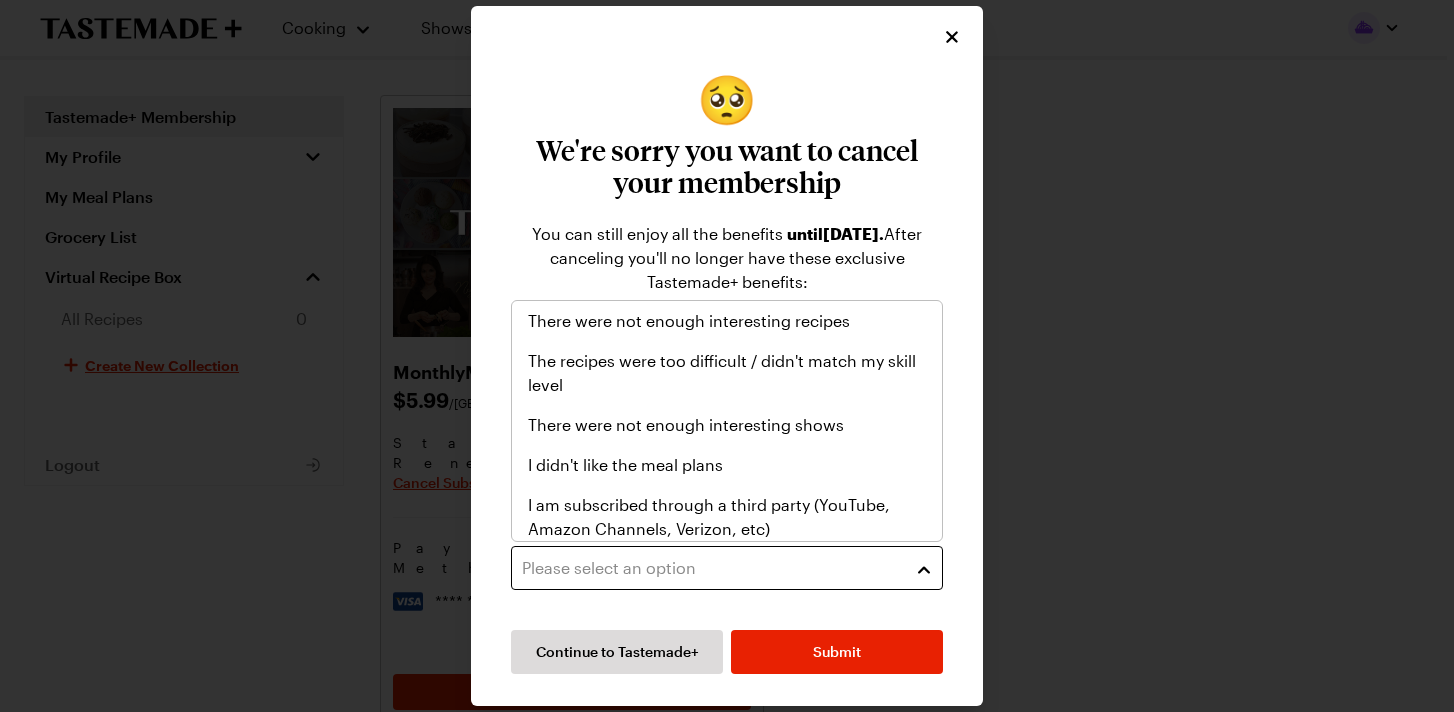 click on "Please select an option" at bounding box center (727, 568) 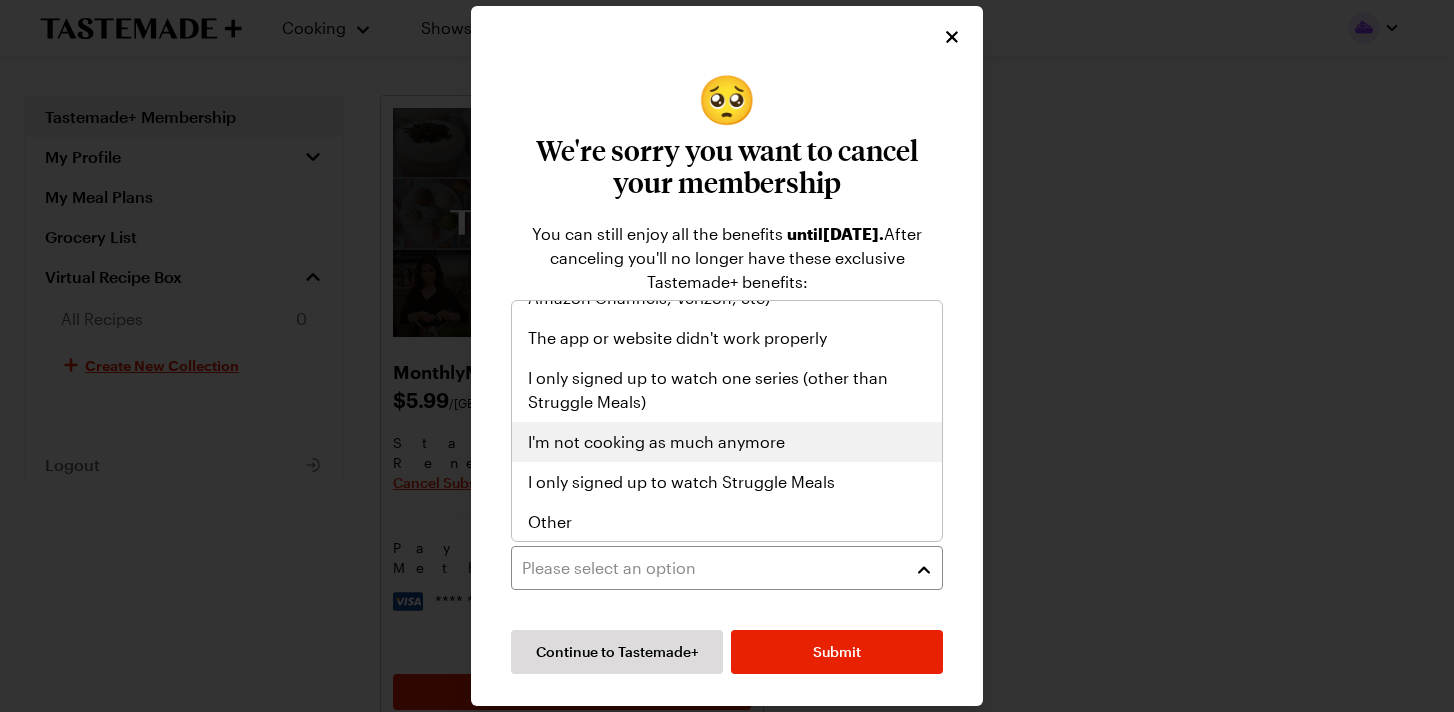 scroll, scrollTop: 232, scrollLeft: 0, axis: vertical 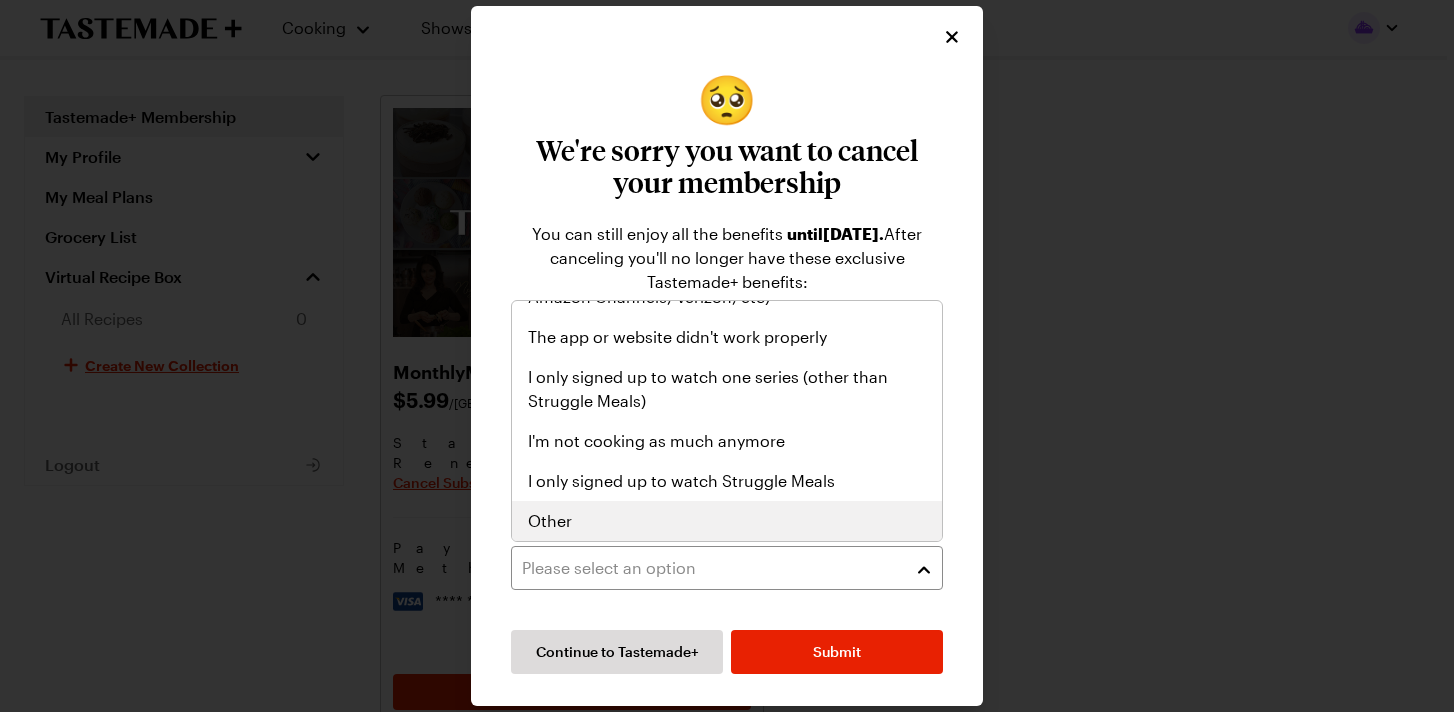 click on "Other" at bounding box center [727, 521] 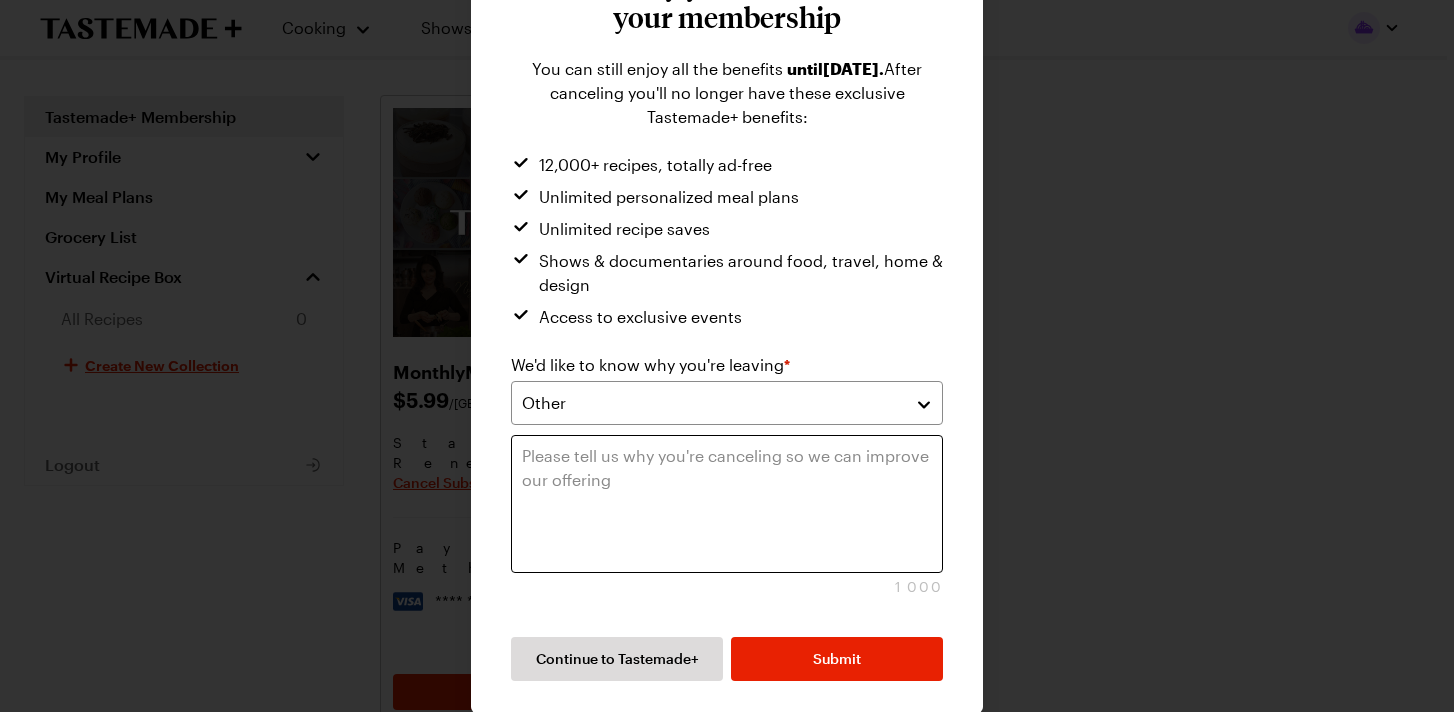 scroll, scrollTop: 160, scrollLeft: 0, axis: vertical 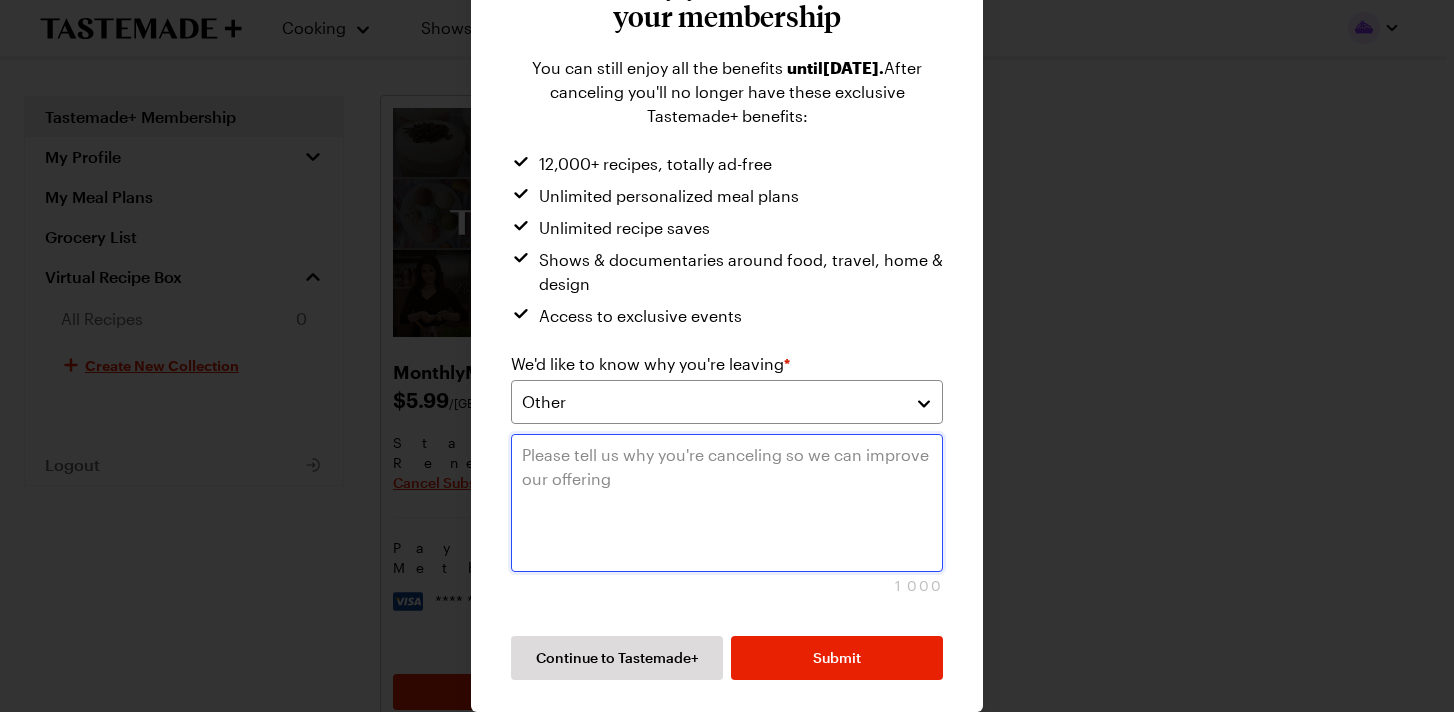 click at bounding box center (727, 503) 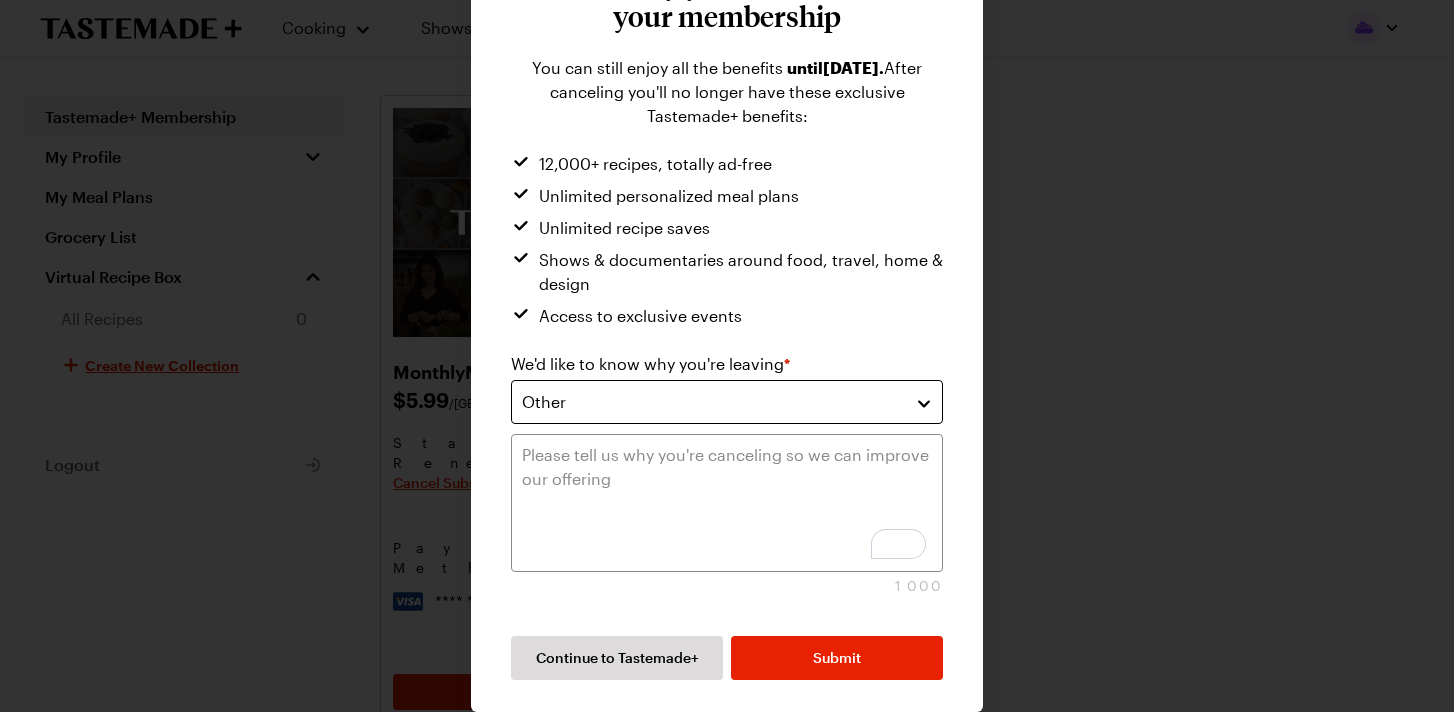click on "Other" at bounding box center [712, 402] 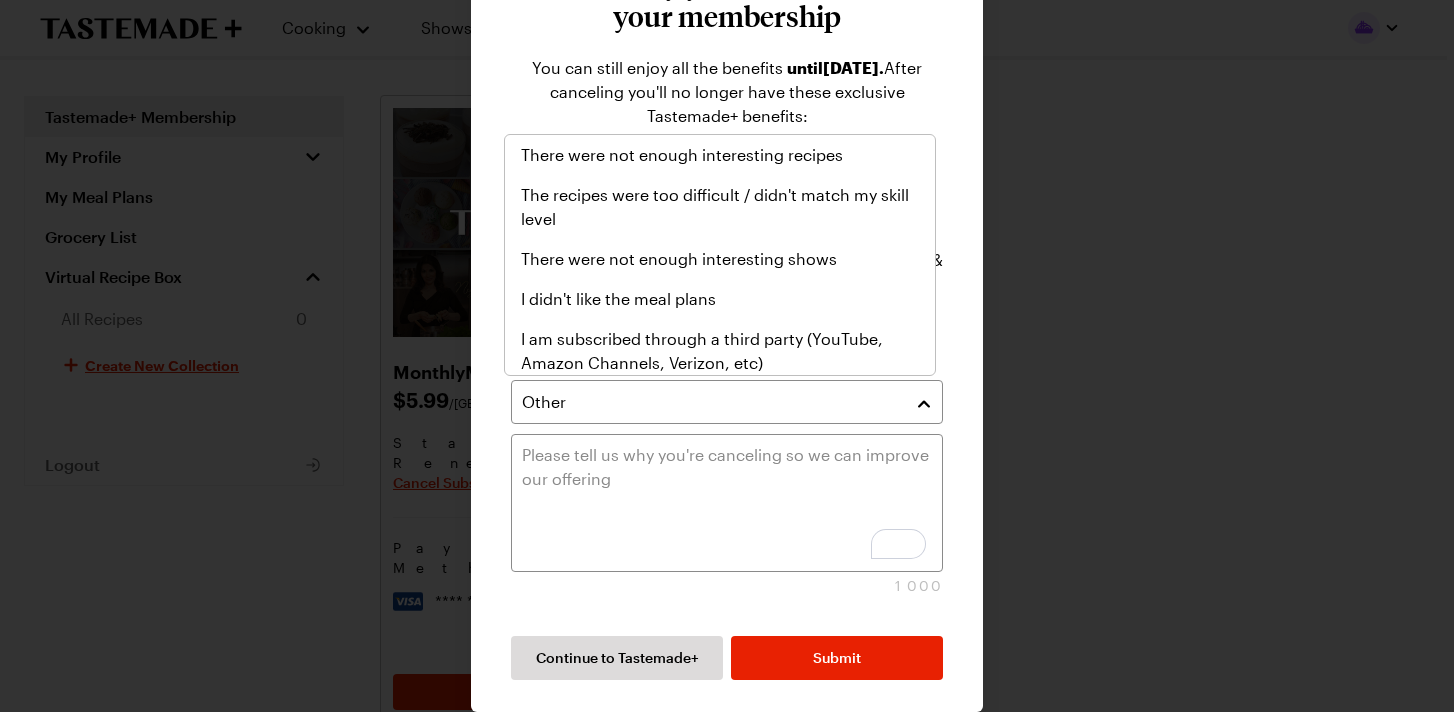 scroll, scrollTop: 232, scrollLeft: 0, axis: vertical 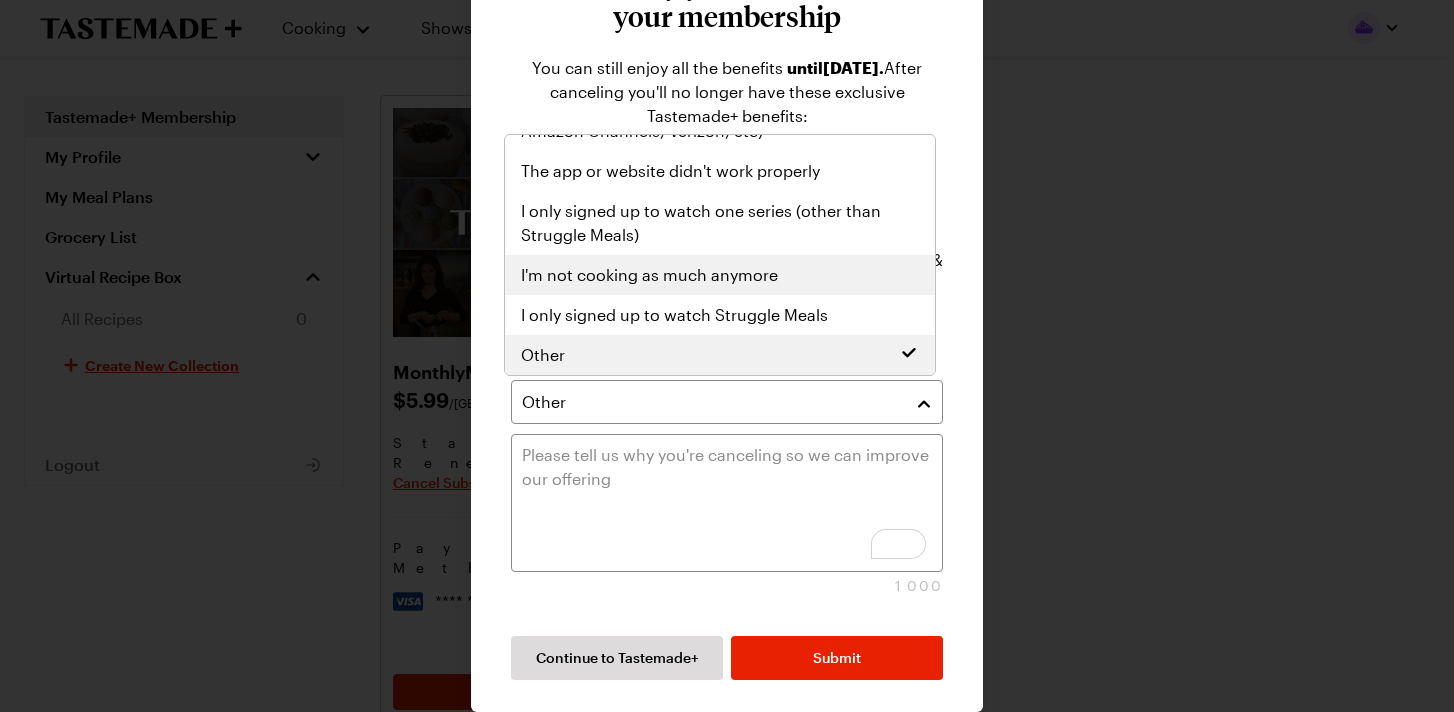 click on "I'm not cooking as much anymore" at bounding box center [720, 275] 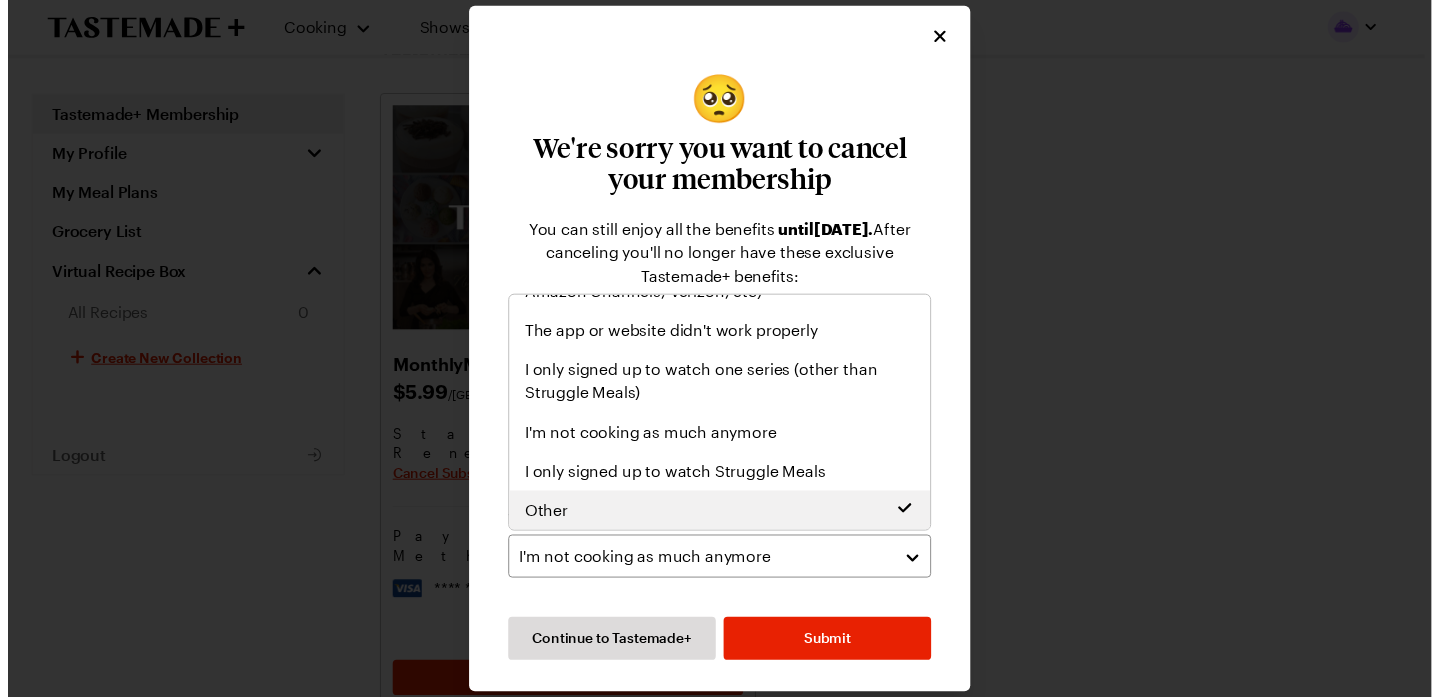 scroll, scrollTop: 0, scrollLeft: 0, axis: both 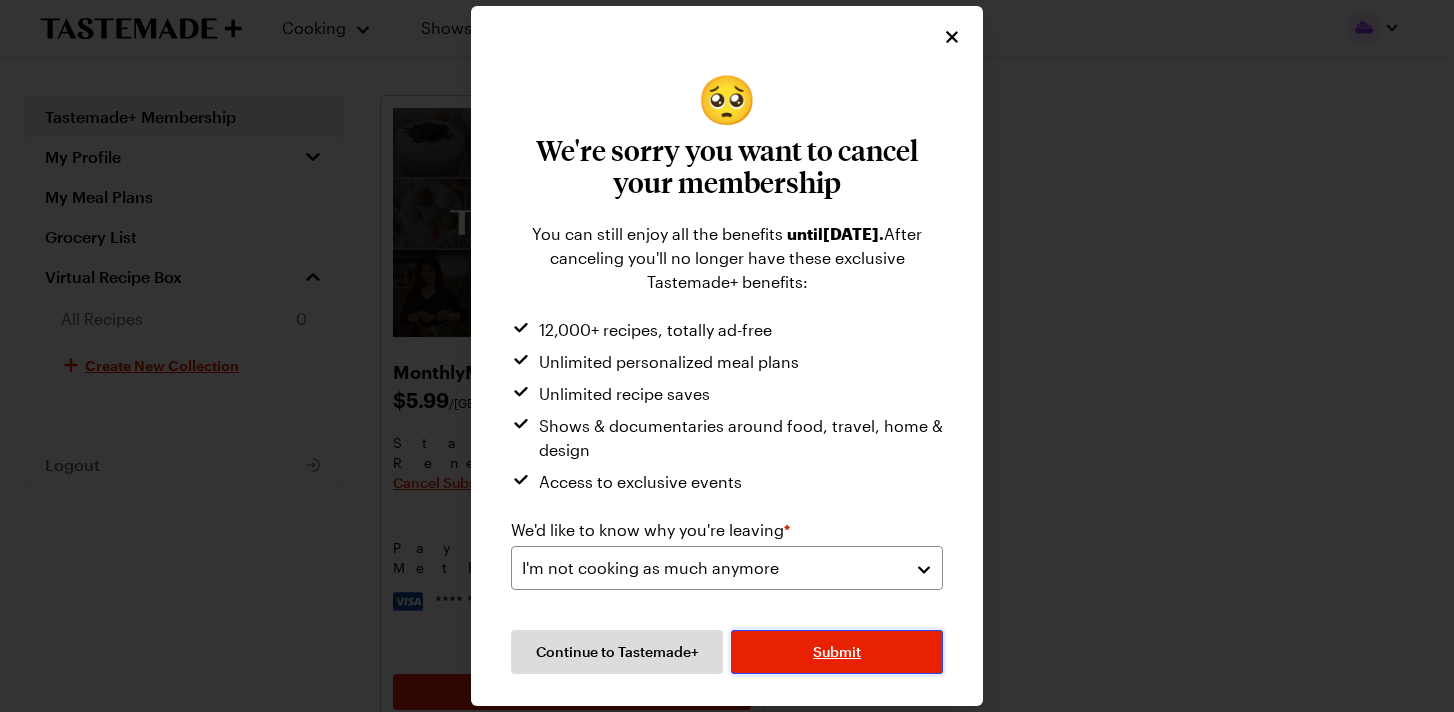 click on "Submit" at bounding box center (837, 652) 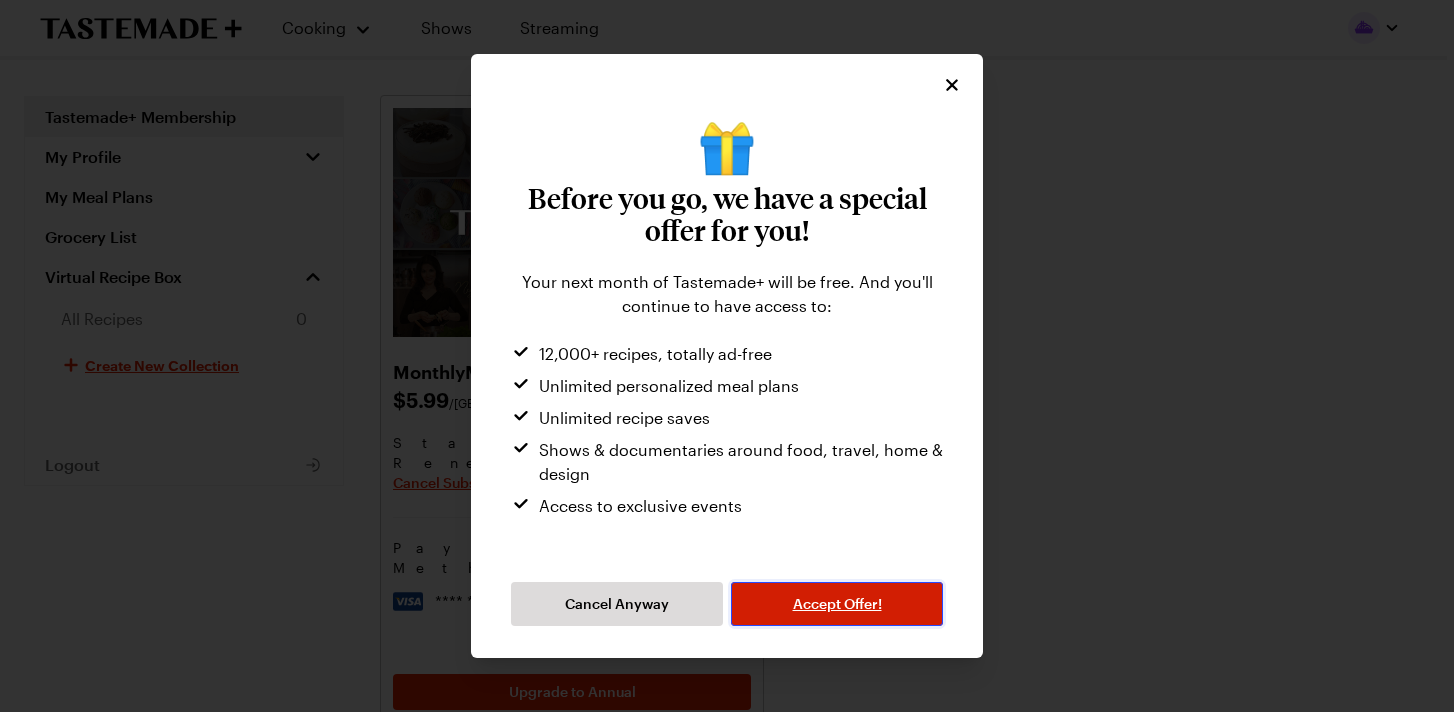 click on "Accept Offer!" at bounding box center (837, 604) 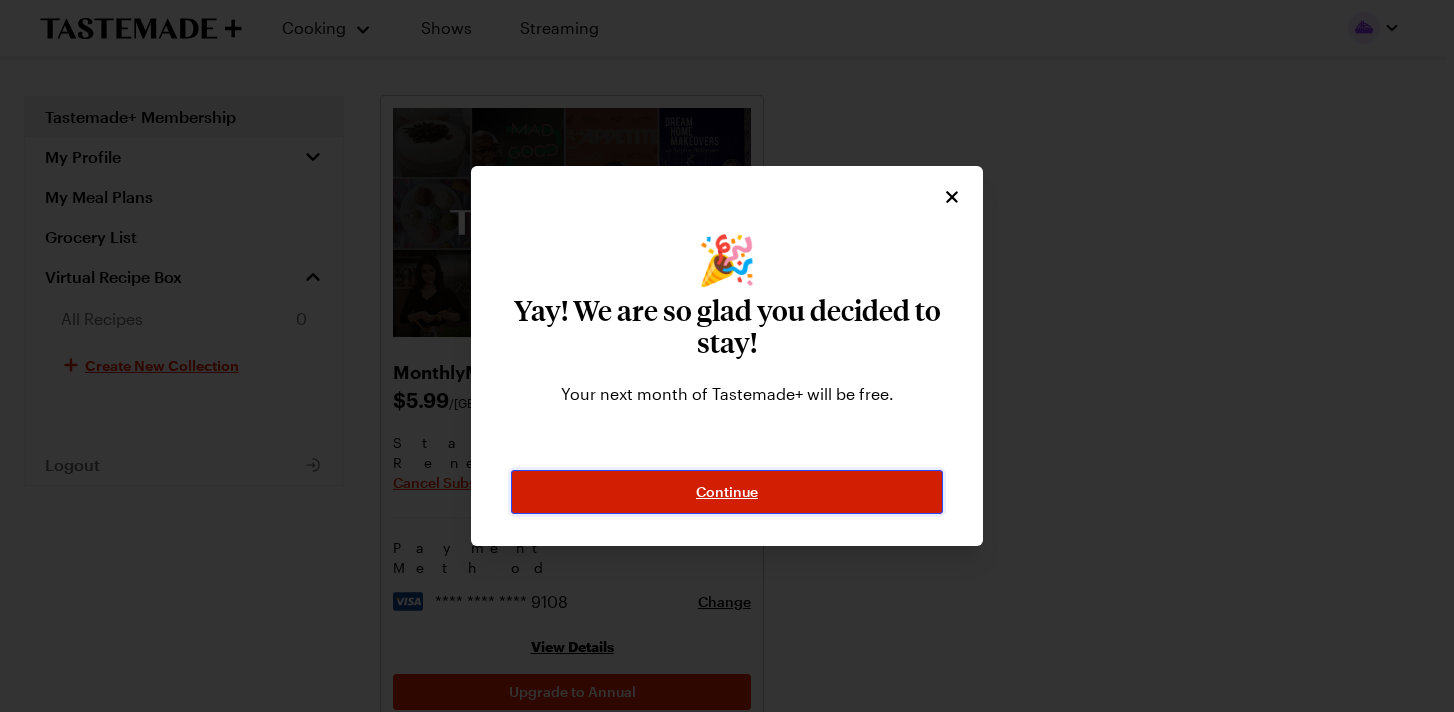click on "Continue" at bounding box center [727, 492] 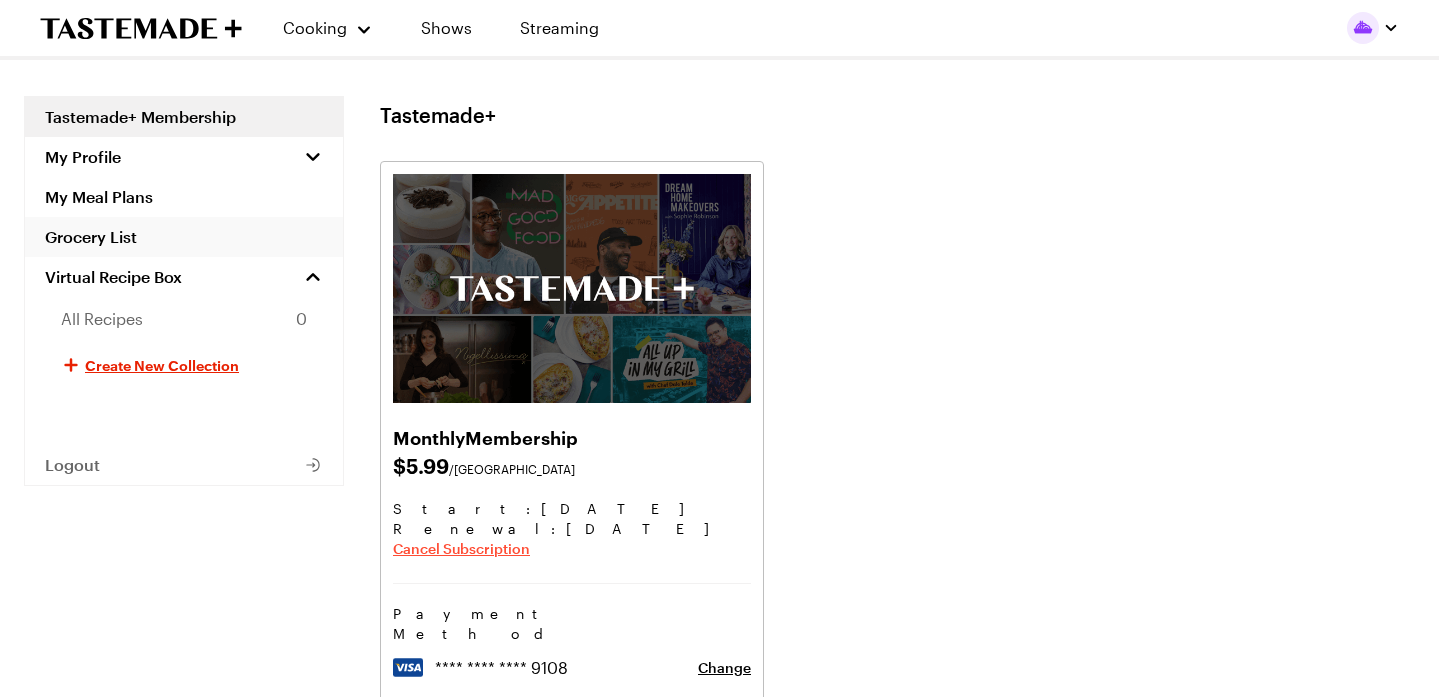 scroll, scrollTop: 4, scrollLeft: 0, axis: vertical 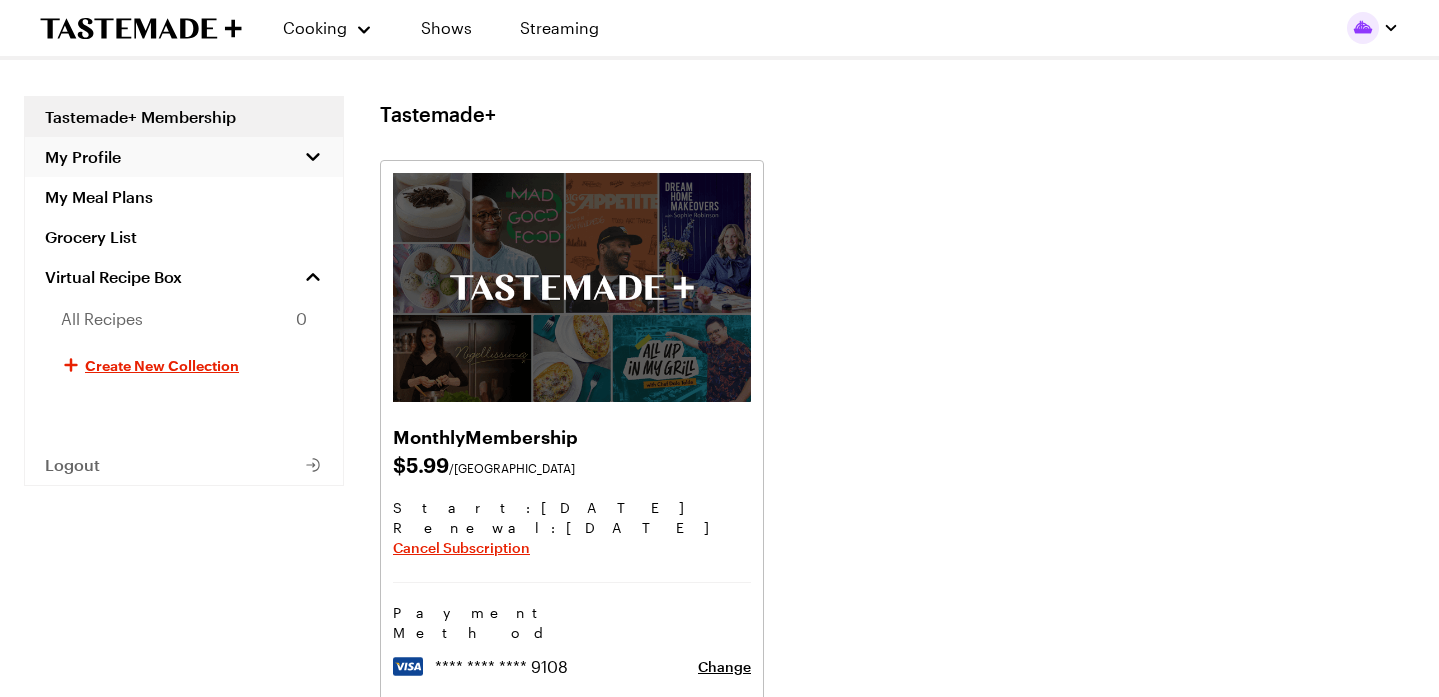 click on "My Profile" at bounding box center [184, 157] 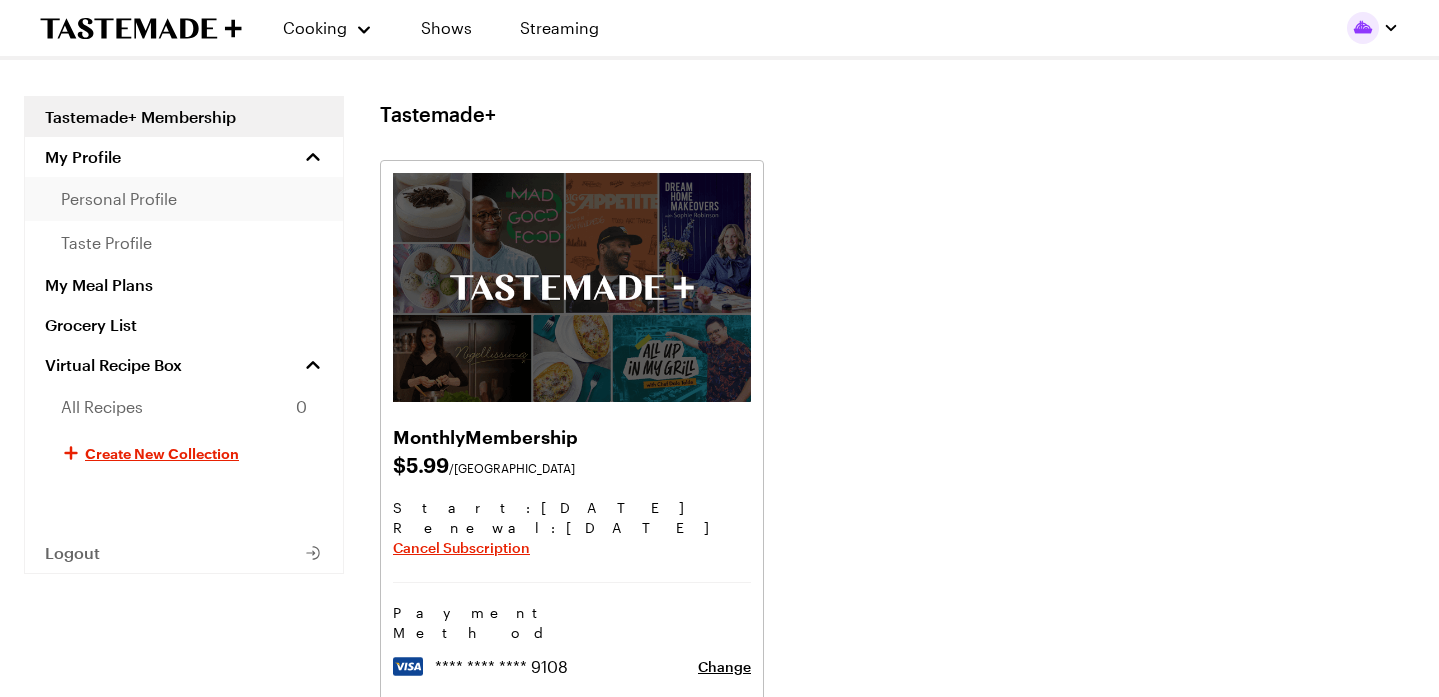 click on "personal profile" at bounding box center (119, 199) 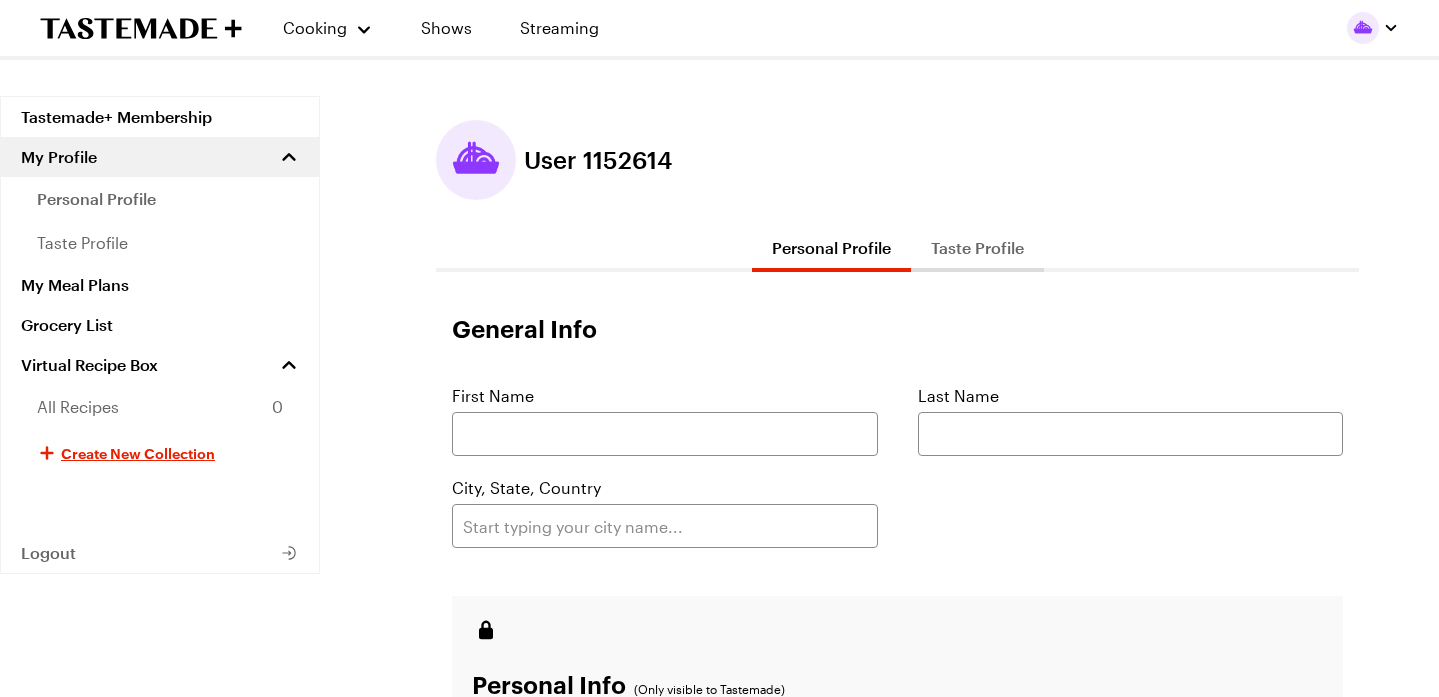 click on "My Profile" at bounding box center [160, 157] 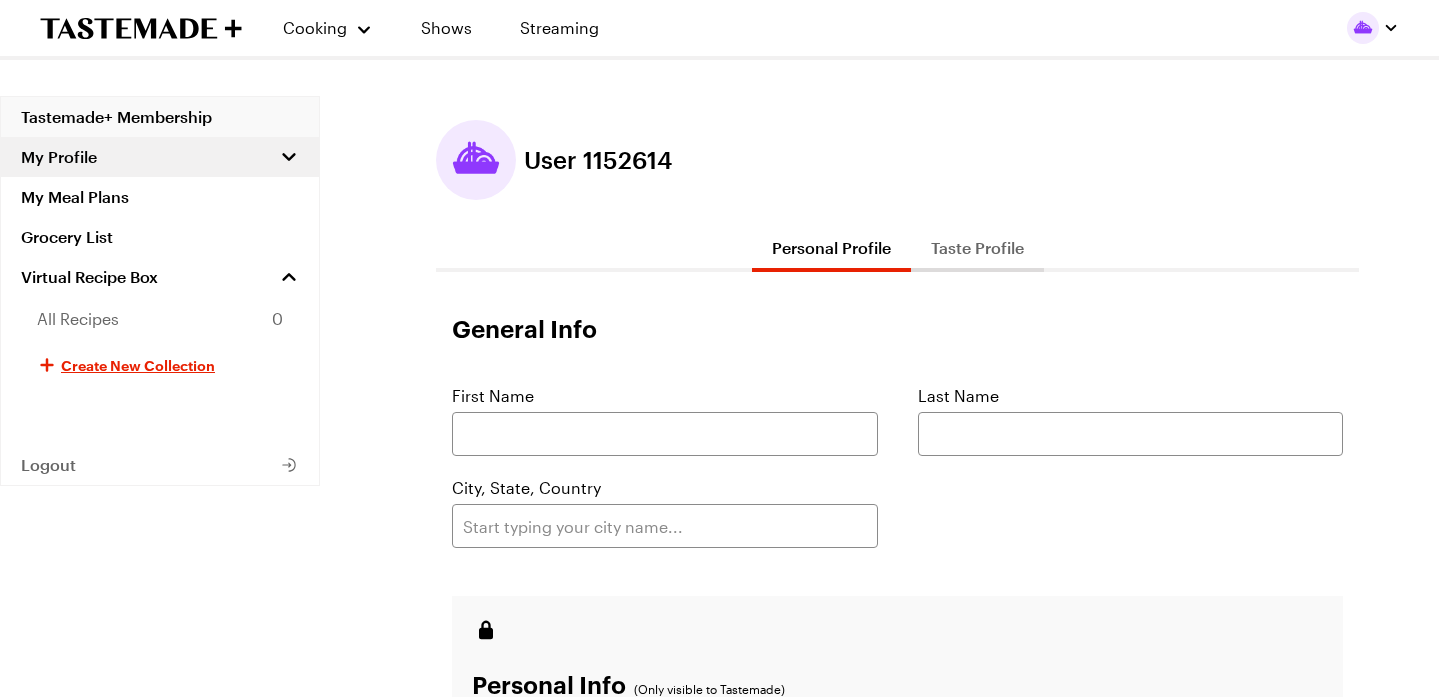 click on "Tastemade+ Membership" at bounding box center (160, 117) 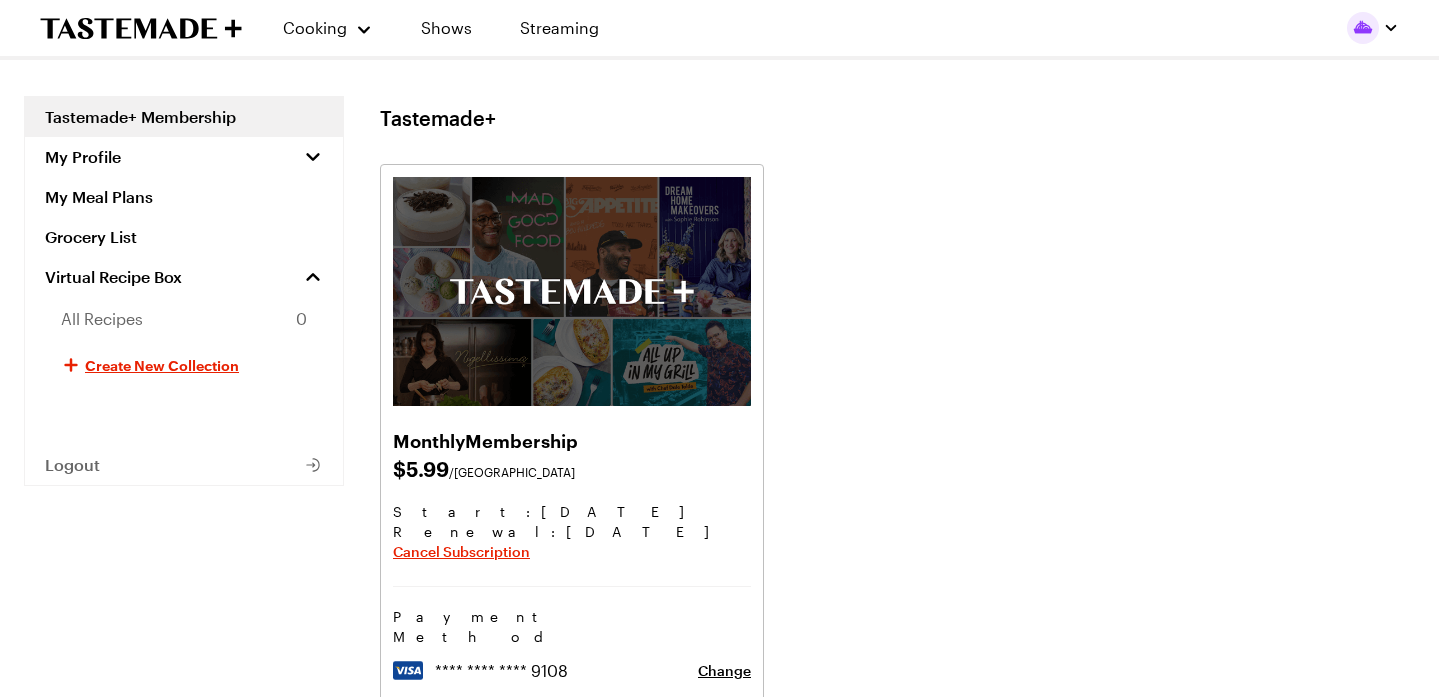 click on "Cooking Shows Streaming" at bounding box center [329, 28] 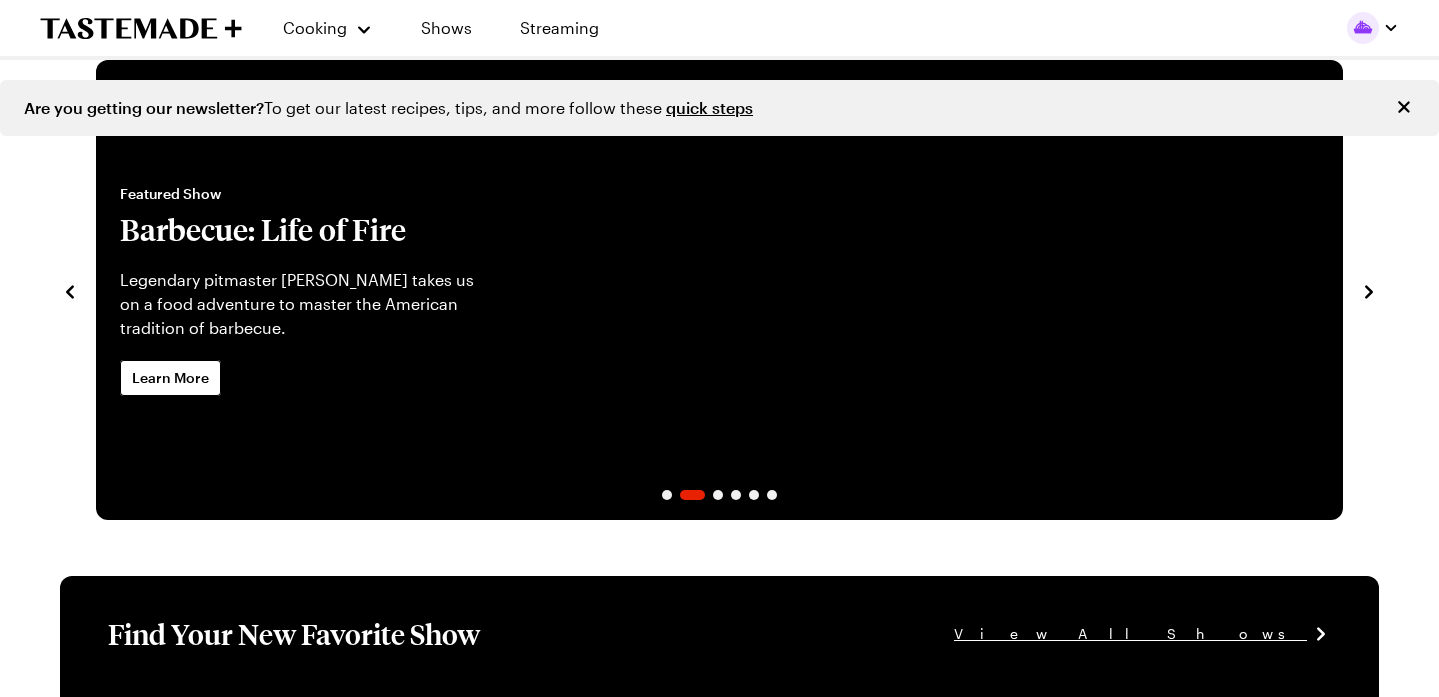 scroll, scrollTop: 0, scrollLeft: 0, axis: both 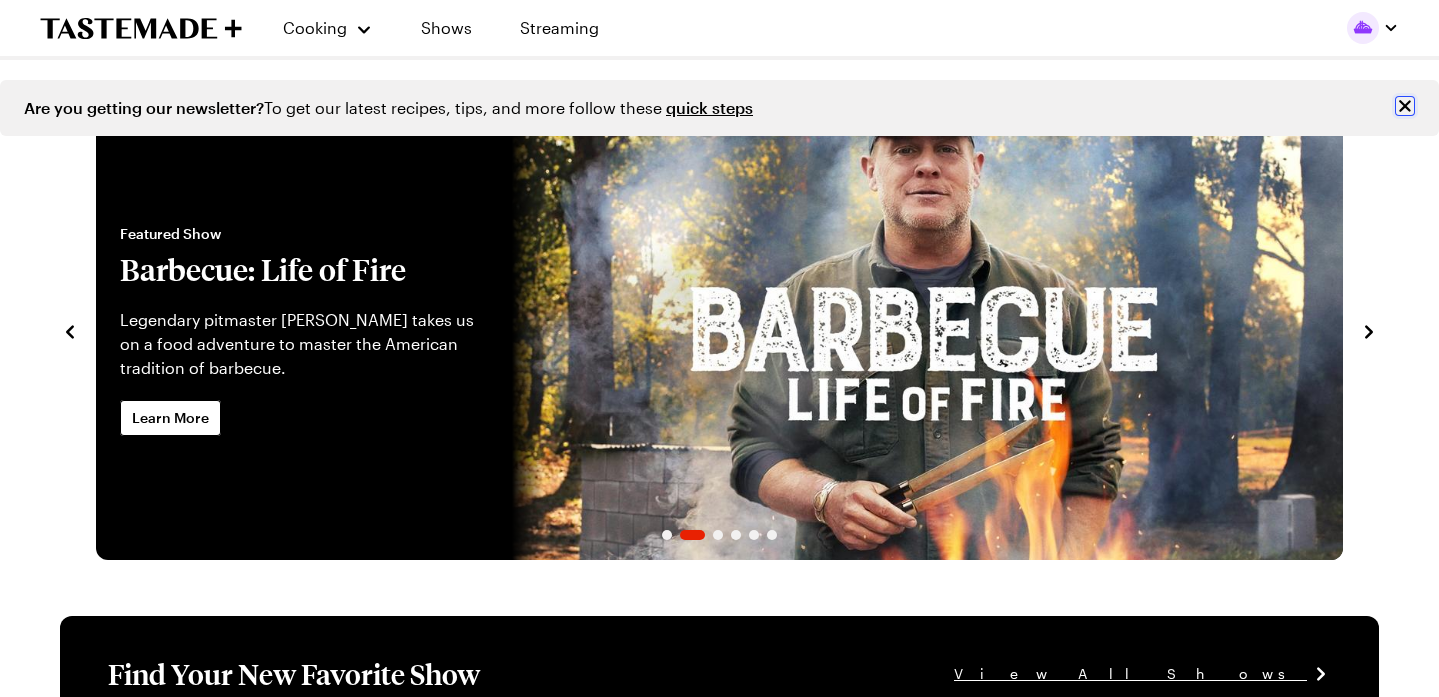 click 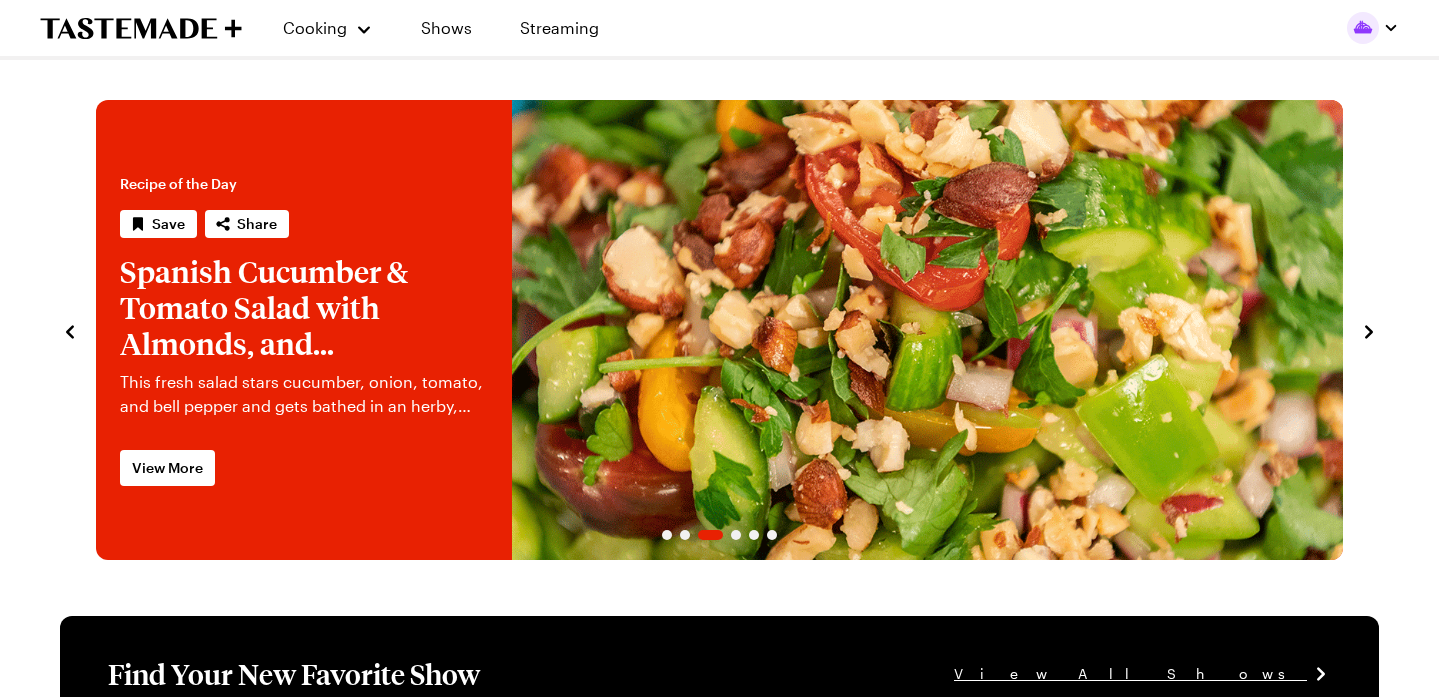 click 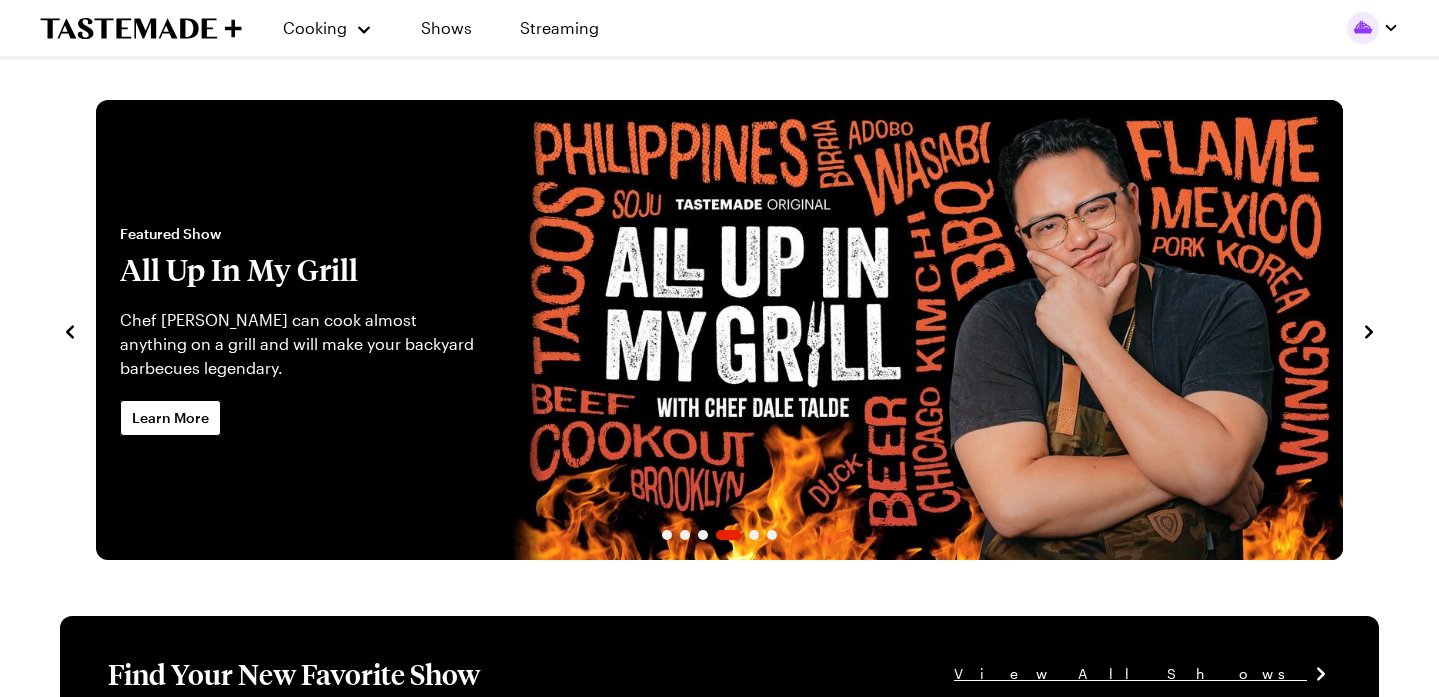 click 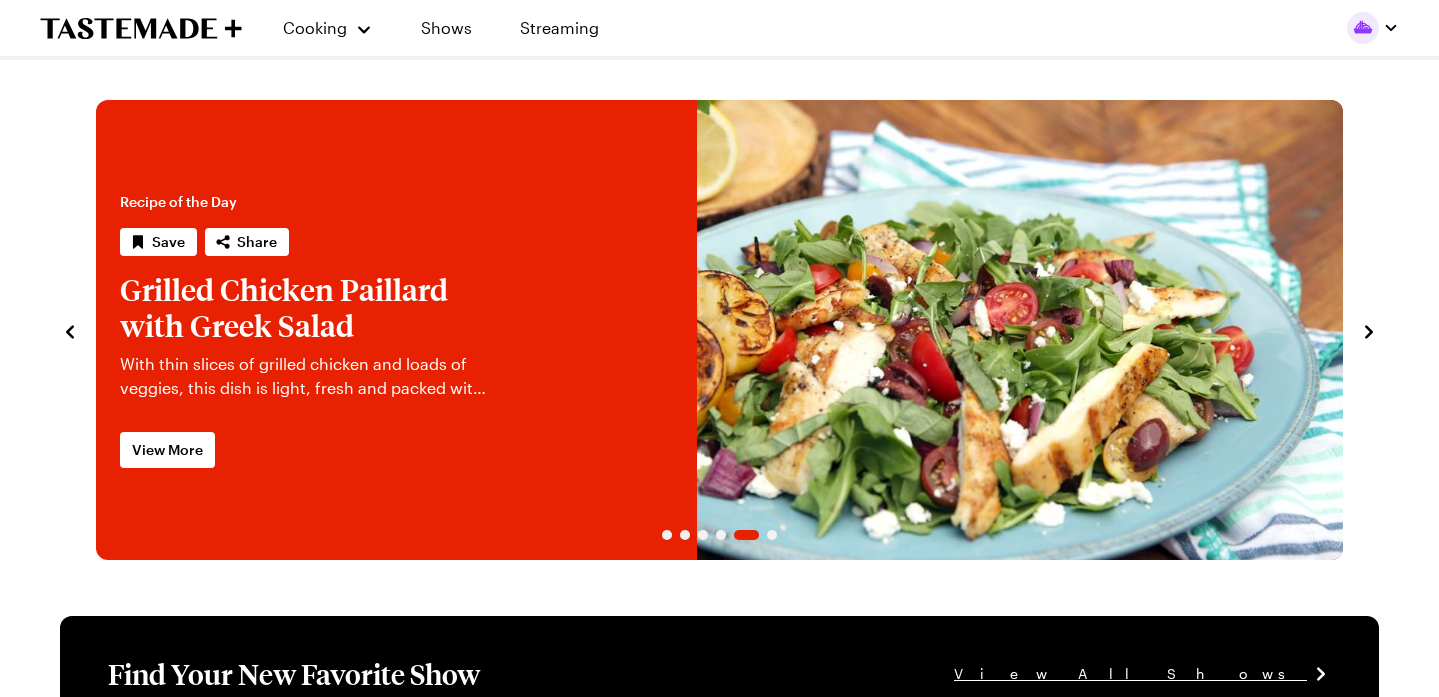click 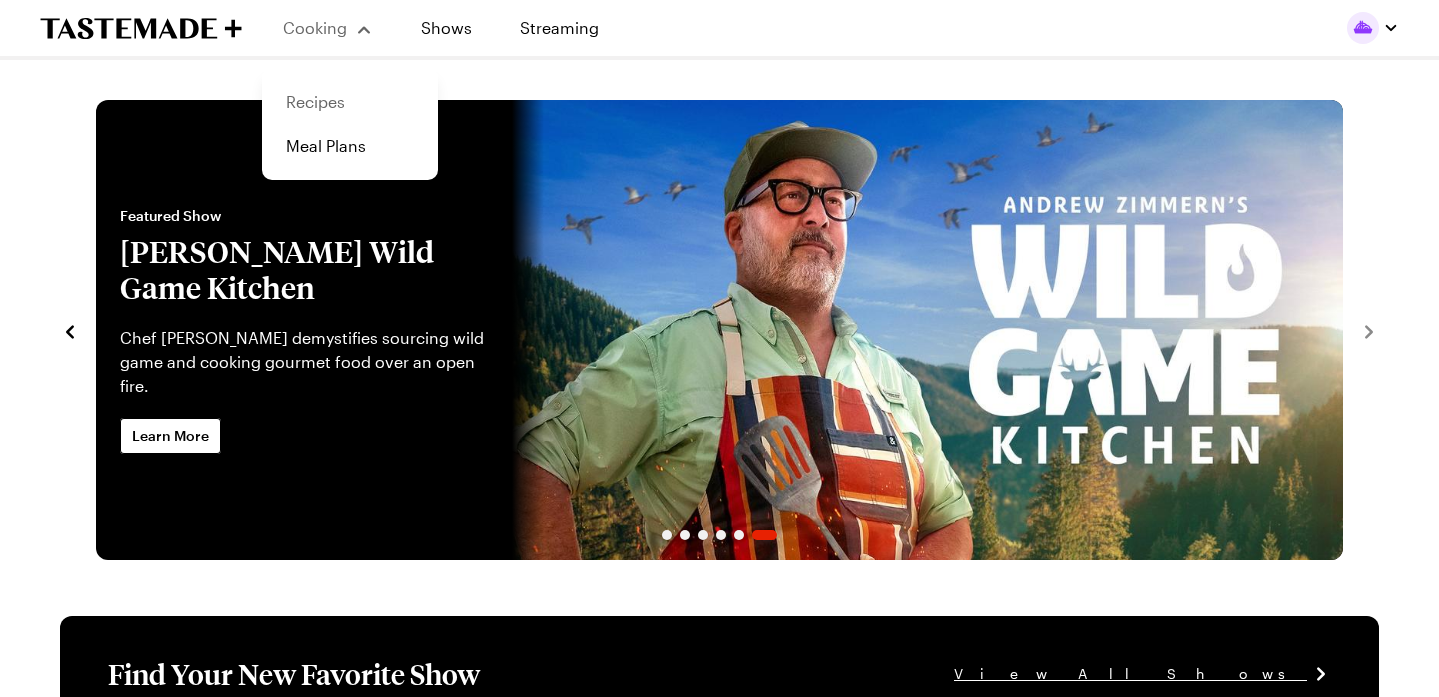 click on "Recipes" at bounding box center (350, 102) 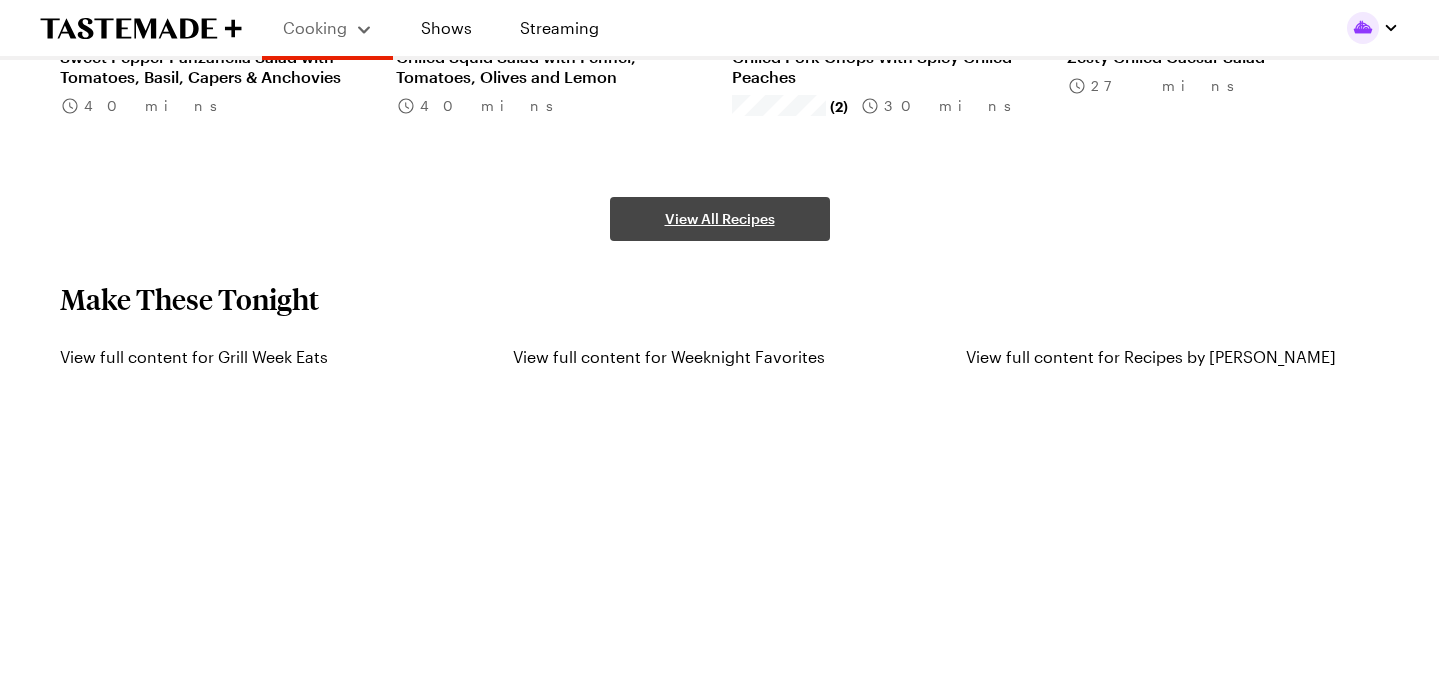 scroll, scrollTop: 1532, scrollLeft: 0, axis: vertical 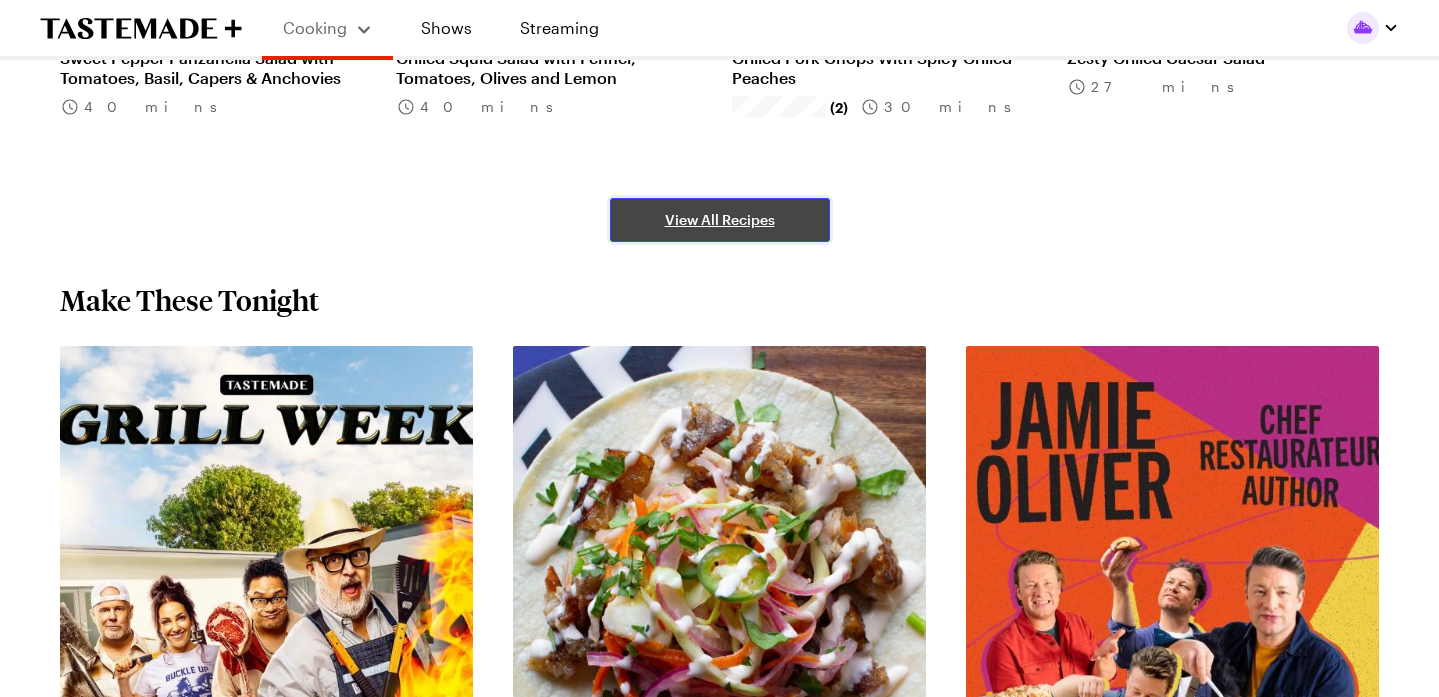 click on "View All Recipes" at bounding box center [720, 220] 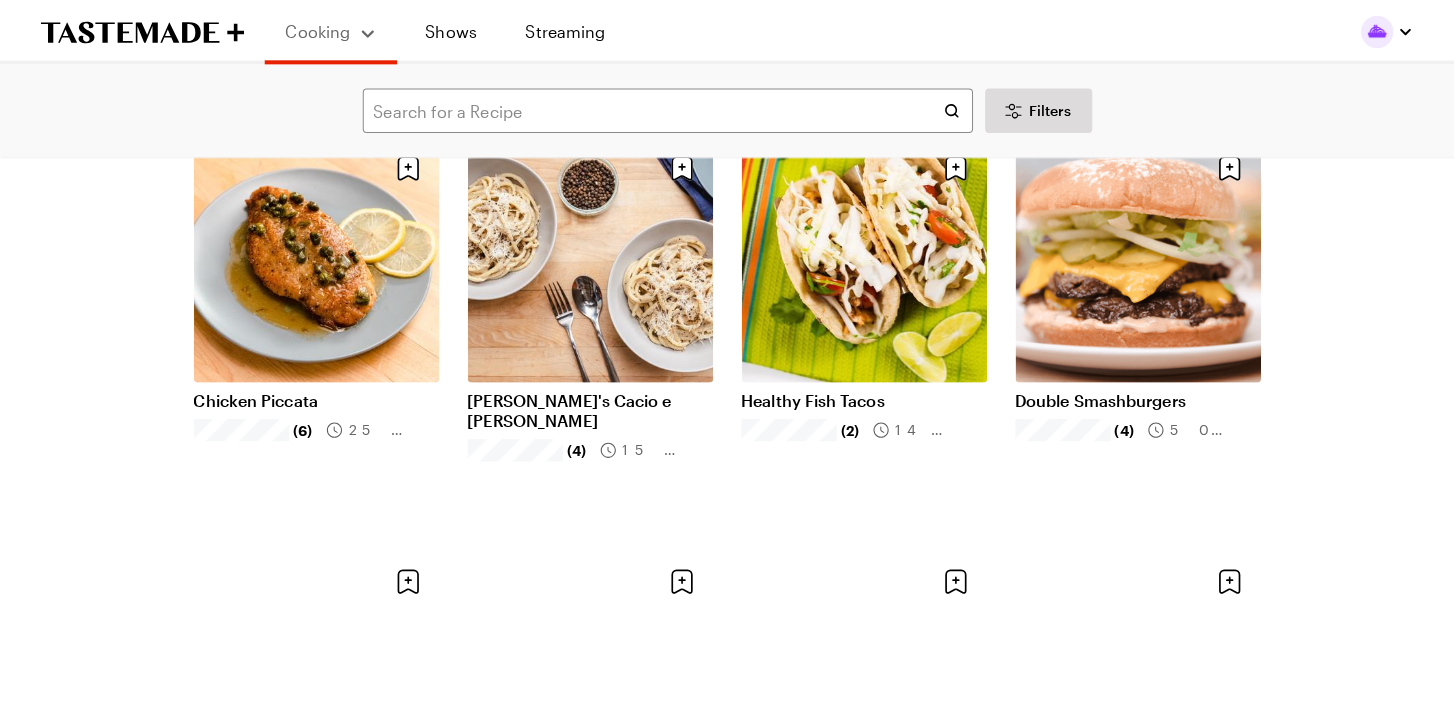 scroll, scrollTop: 1848, scrollLeft: 0, axis: vertical 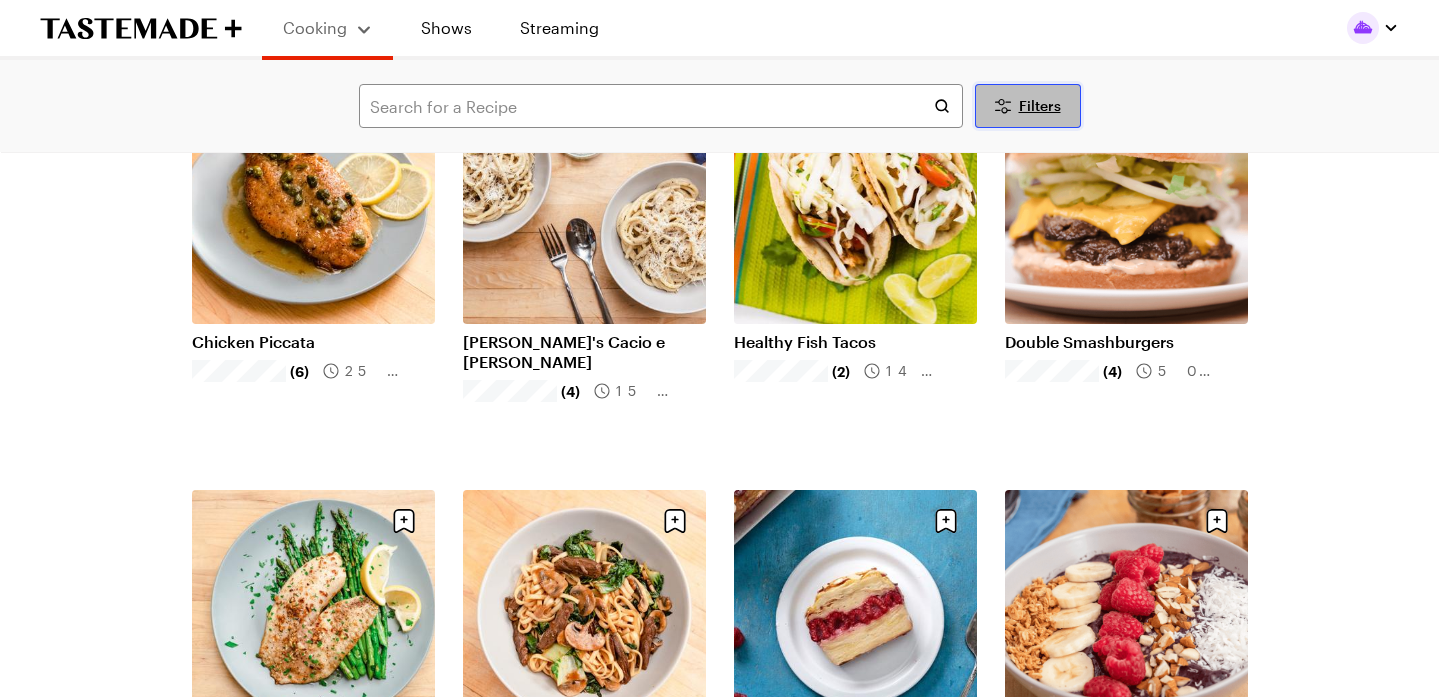 click on "Filters" at bounding box center [1040, 106] 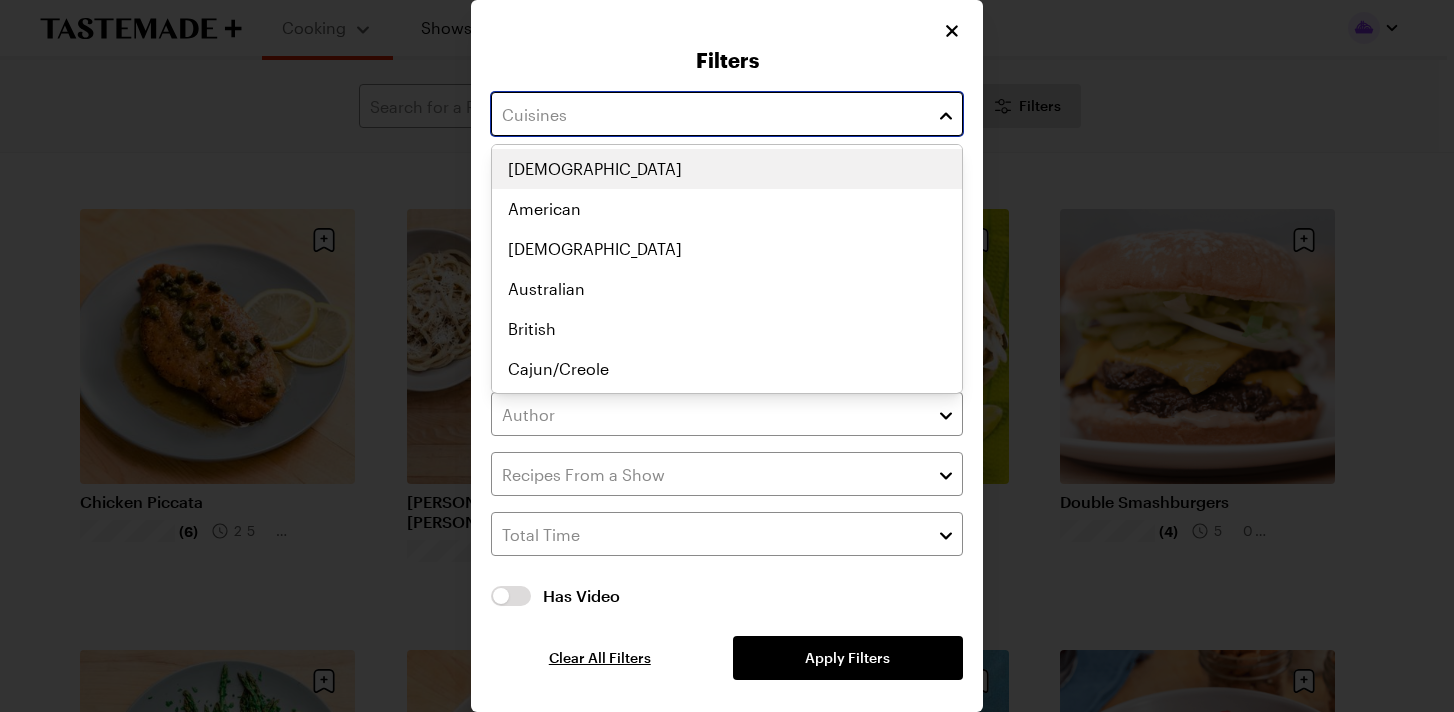 click at bounding box center (727, 114) 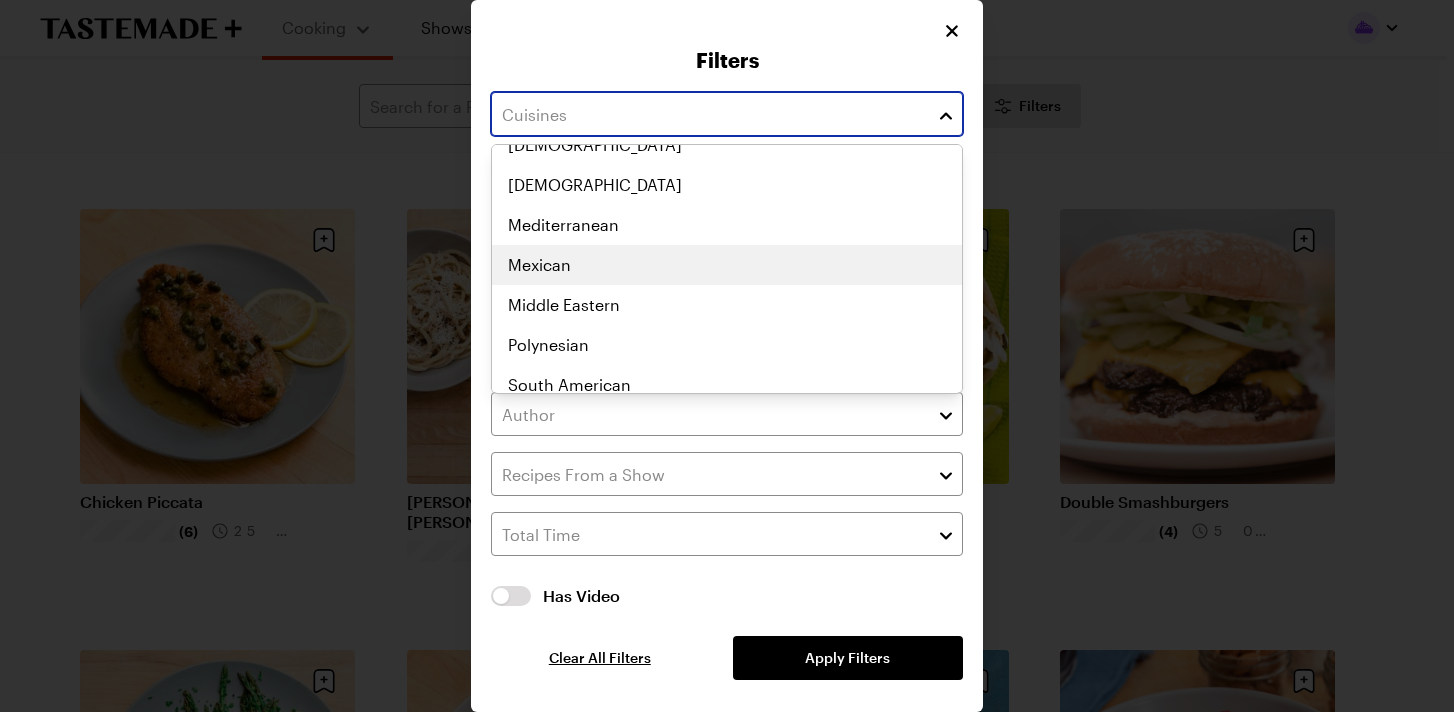 scroll, scrollTop: 825, scrollLeft: 0, axis: vertical 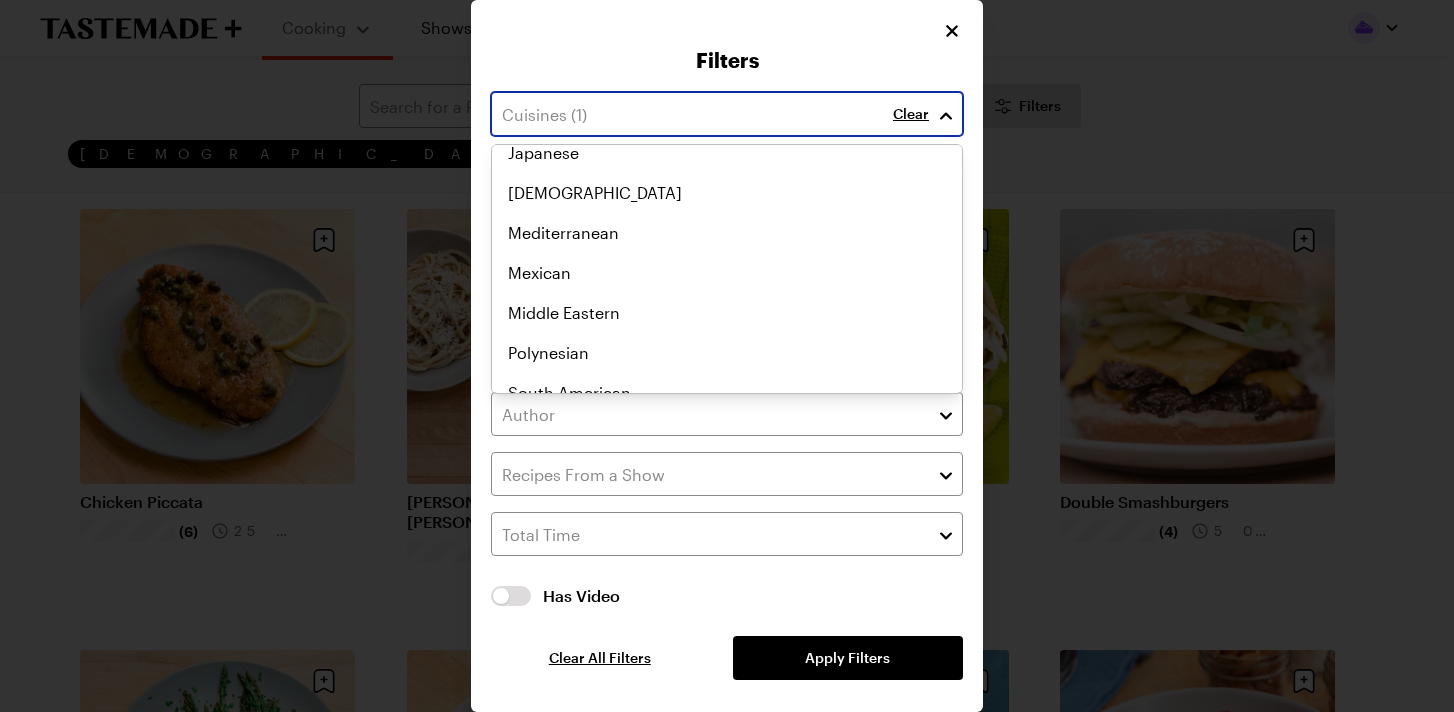 click on "Korean [DEMOGRAPHIC_DATA] Asian Australian British Cajun/Creole Canadian Caribbean Central American Chinese Eastern European European French German Greek Hawaiian Indian Irish Italian Japanese Jewish Korean Mediterranean Mexican Middle [GEOGRAPHIC_DATA] South American South Asian Southeast Asian Southern Southwestern Thai" at bounding box center (727, -556) 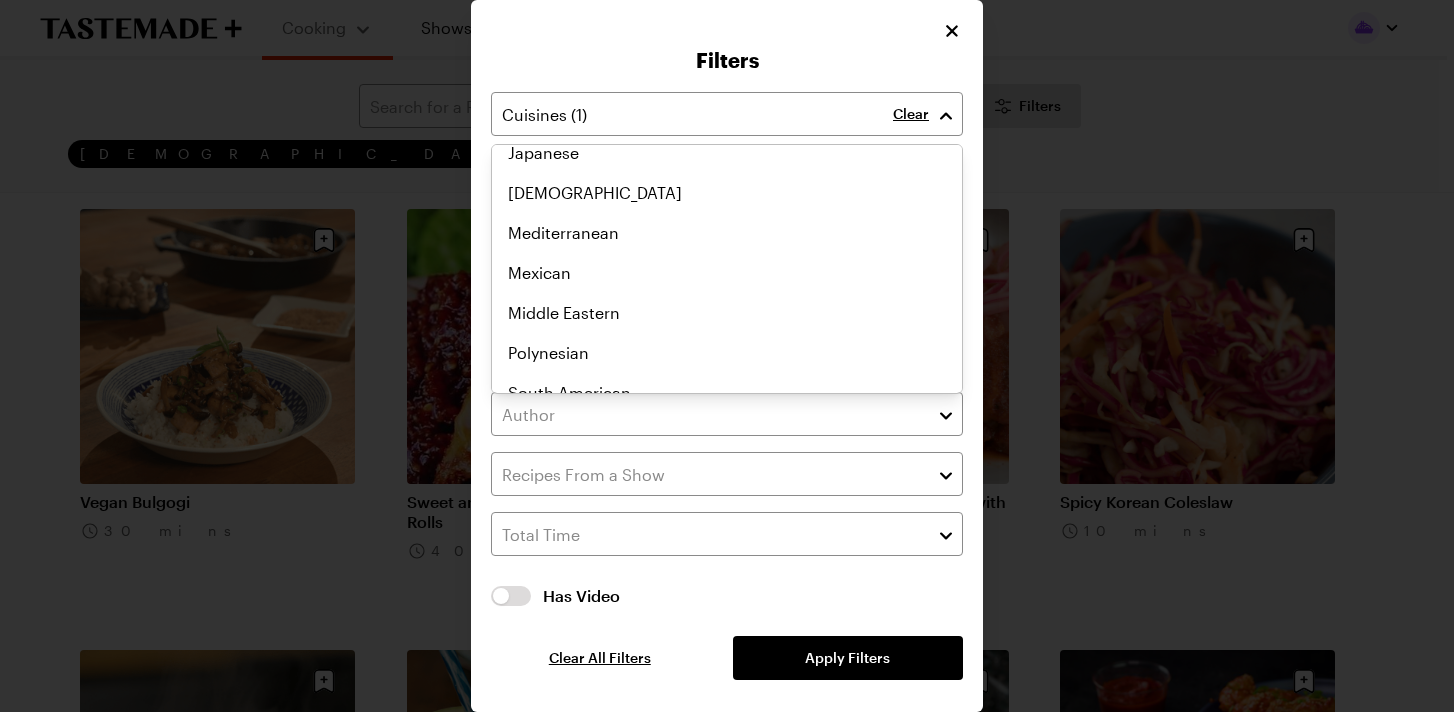 click on "Clear" at bounding box center (928, 114) 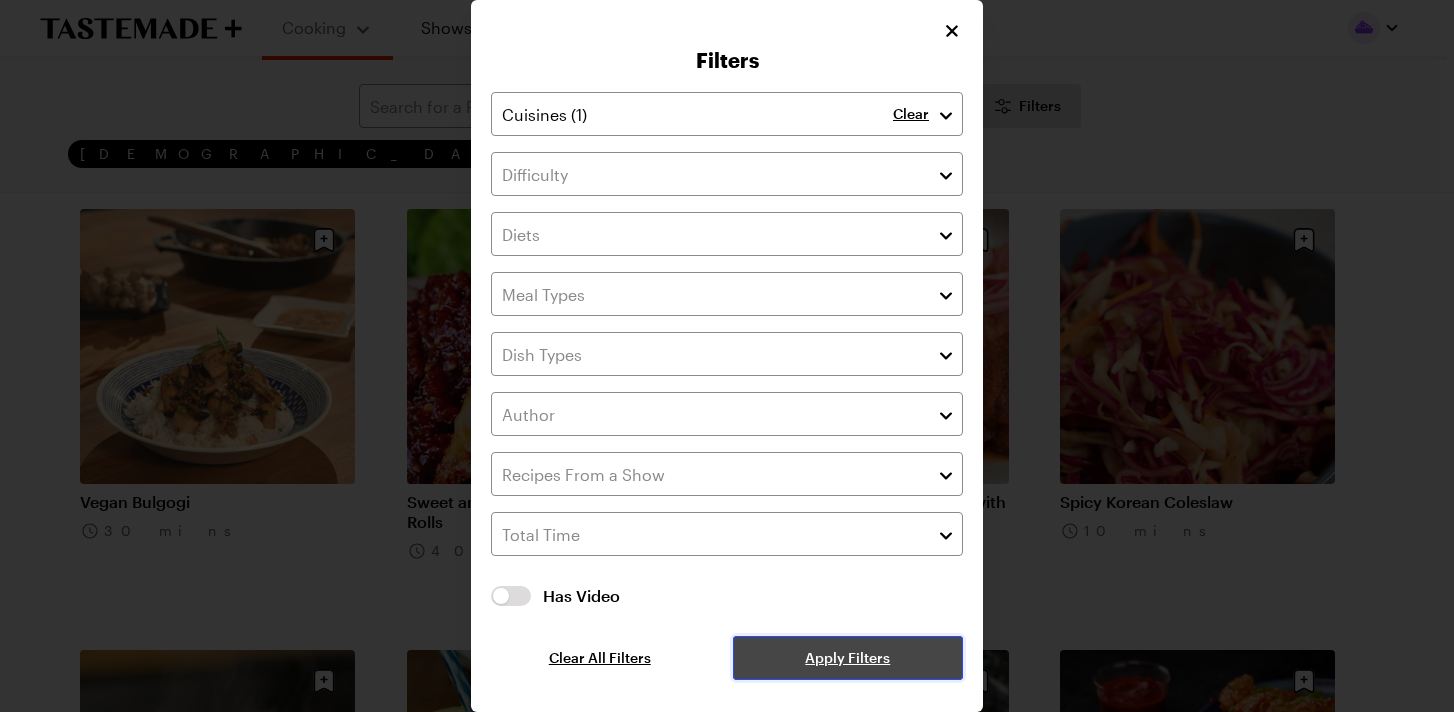 click on "Apply Filters" at bounding box center (848, 658) 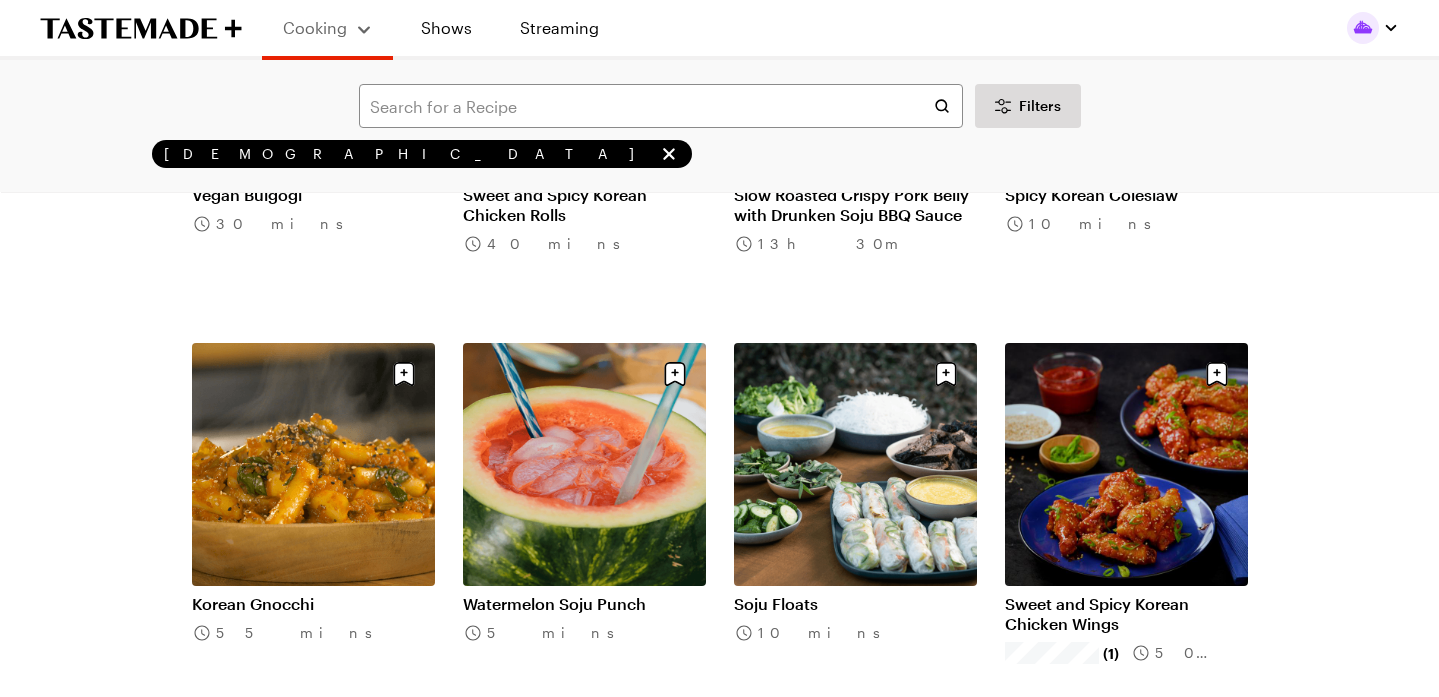 scroll, scrollTop: 2036, scrollLeft: 0, axis: vertical 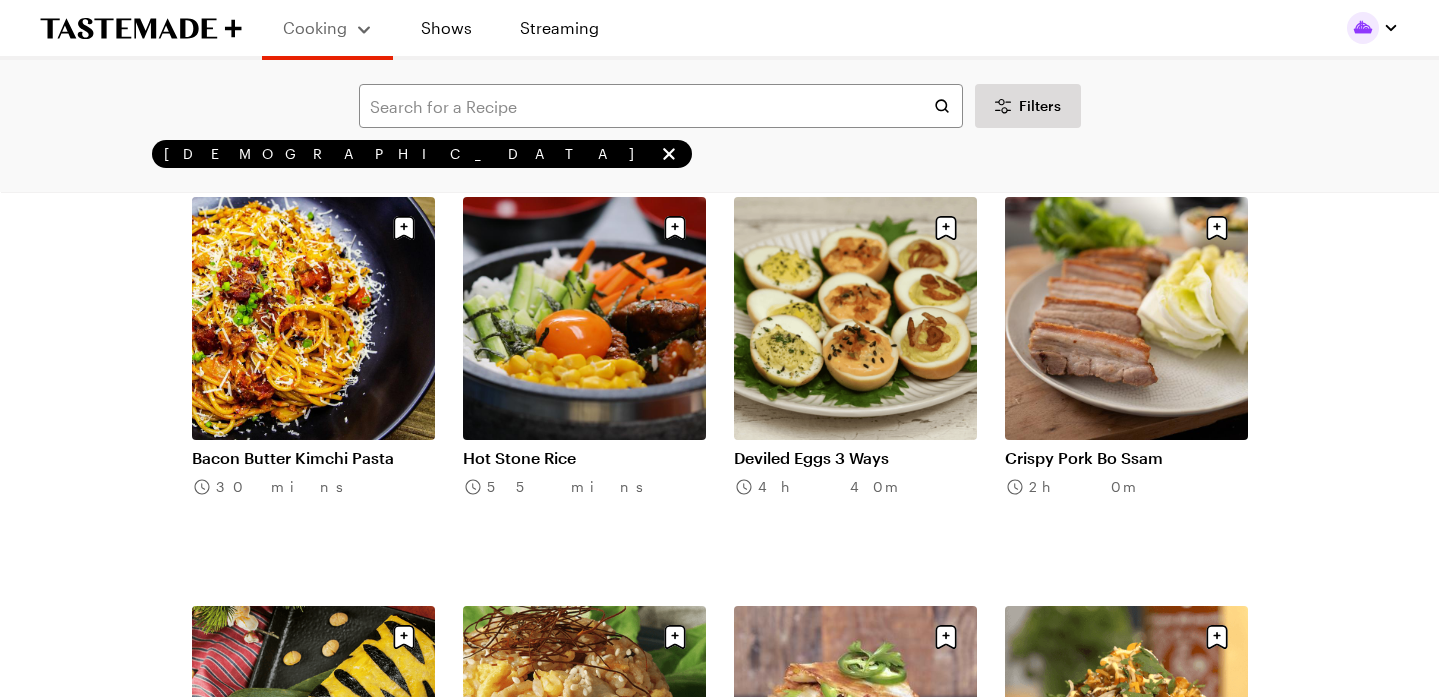 click on "Korean-Style Braised Beef Tacos 2h 20m Korean Fried Chicken 1h 30m Korean Fried Cauliflower 40 mins Pastrami [PERSON_NAME] with Kimchi Dressing (1) 45 mins Korean Pancake Dessert 1h 40m Gochujang Chicken Noodle Traybake (1) 1h 2m Haejangguk, Korean Hangover Soup 1h 0m Aisoon Braised Short Ribs 3h 55m Cucumber Kimchi (1) 30 mins Skillet Bibimbap 8 mins Crispy Rice with Grilled Kimchi 1h 5m Galbi Smash Double Cheeseburger with Kimchi Special Sauce 20 mins Soju [PERSON_NAME] With Matcha Rim 10 mins Bibimbap 55 mins Air Fried Korean-Style Wings 44 mins Sticky Korean Chicken Wings 55 mins Vegan Bulgogi 30 mins Sweet and Spicy Korean Chicken Rolls 40 mins Slow Roasted Crispy Pork Belly with Drunken Soju BBQ Sauce 13h 30m Spicy Korean Coleslaw 10 mins Korean Gnocchi 55 mins Watermelon Soju Punch 5 mins Soju Floats 10 mins Sweet and Spicy Korean Chicken Wings (1) 50 mins Korean-Style Potato Pancakes 45 mins Korean Short Ribs 10 mins Asian Chicken Wings 32 mins Kimchi Fried Cauliflower Rice 40 mins Korean Beef Bulgogi (1)" at bounding box center [720, -2273] 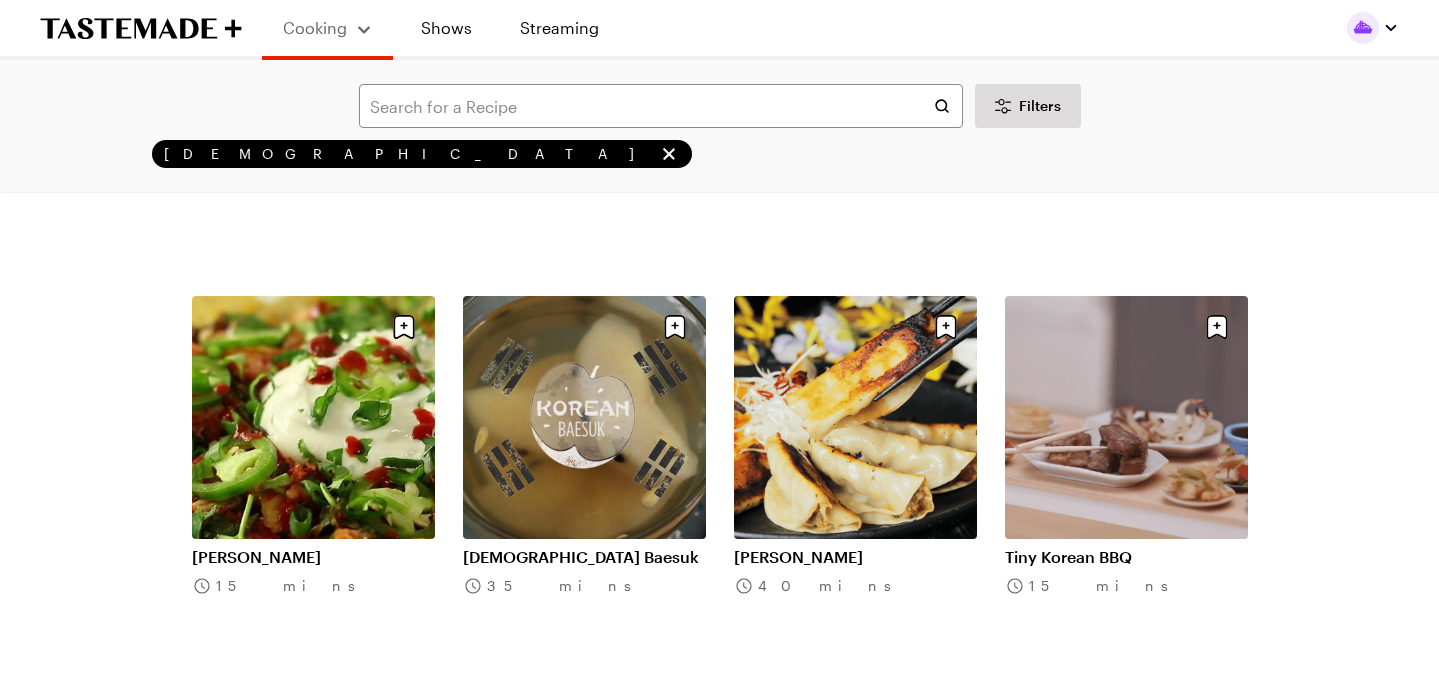 scroll, scrollTop: 9379, scrollLeft: 0, axis: vertical 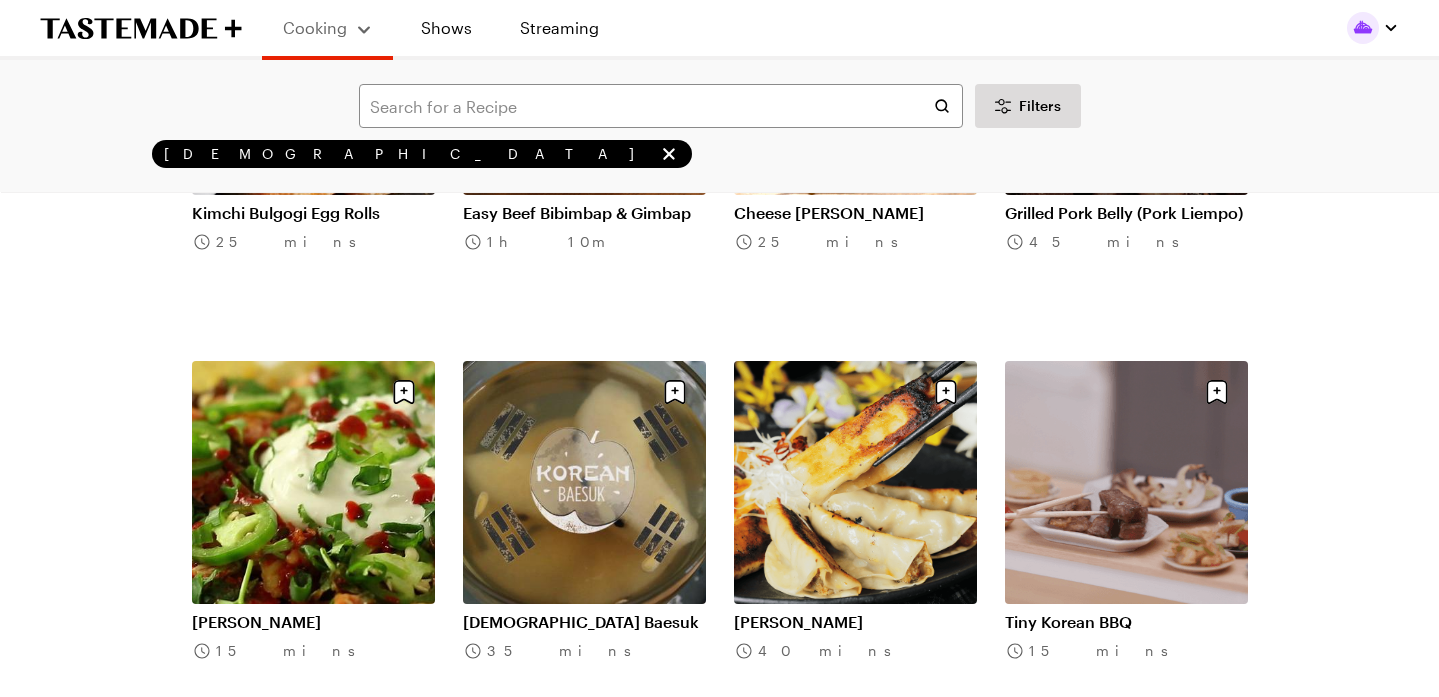 click on "Gojuchang Bomboloni" at bounding box center [313, -196] 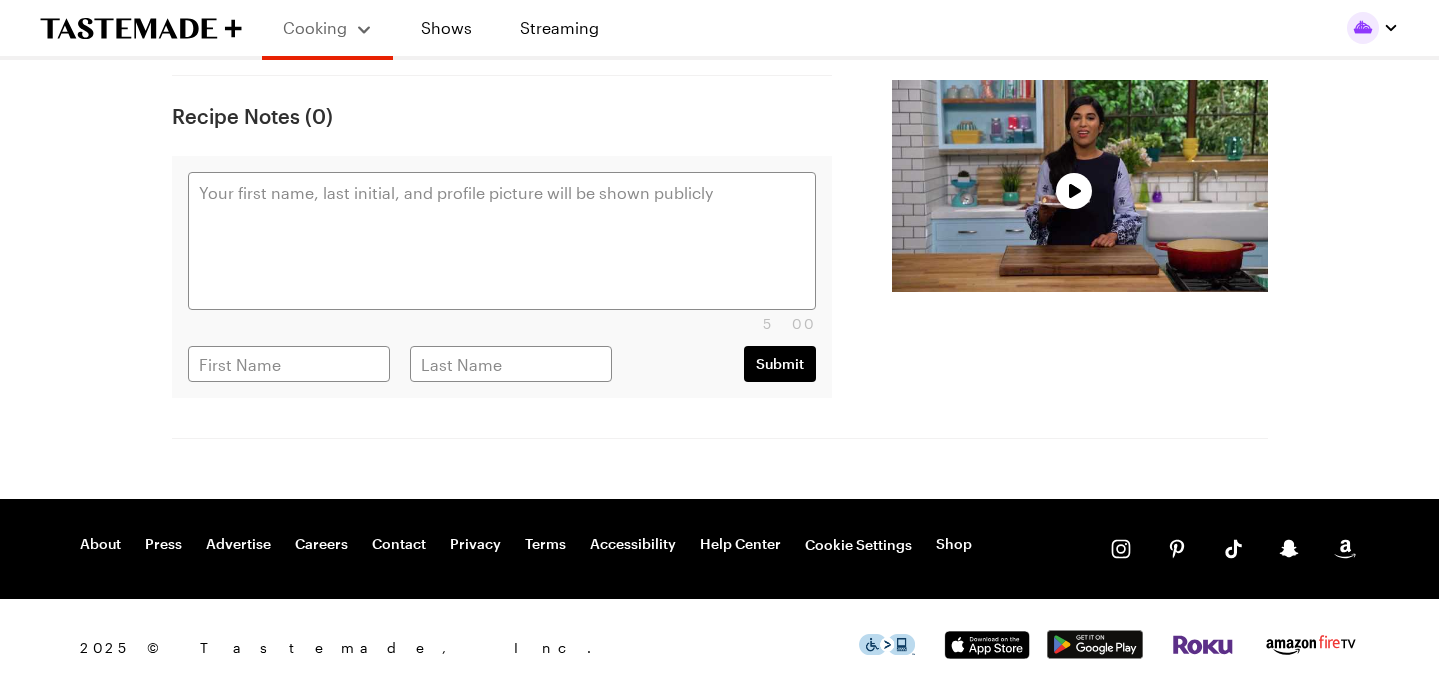 scroll, scrollTop: 0, scrollLeft: 0, axis: both 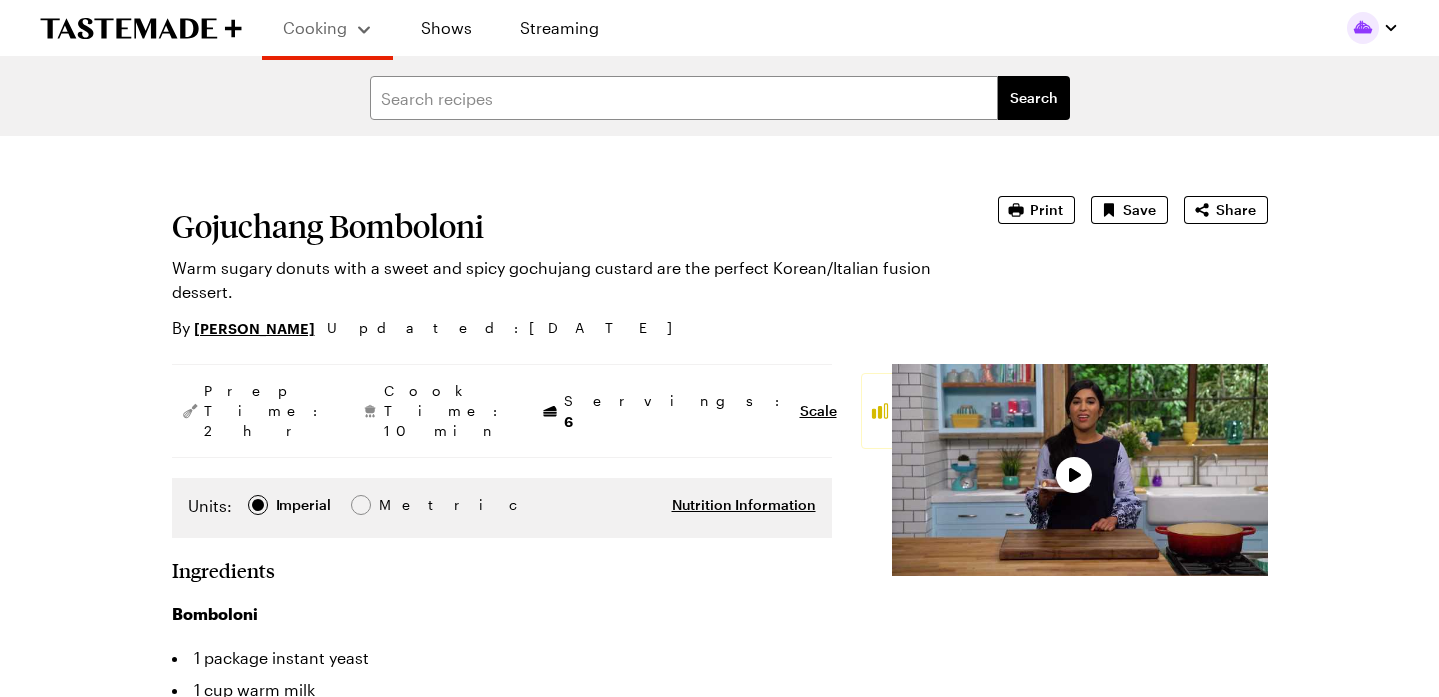 type on "x" 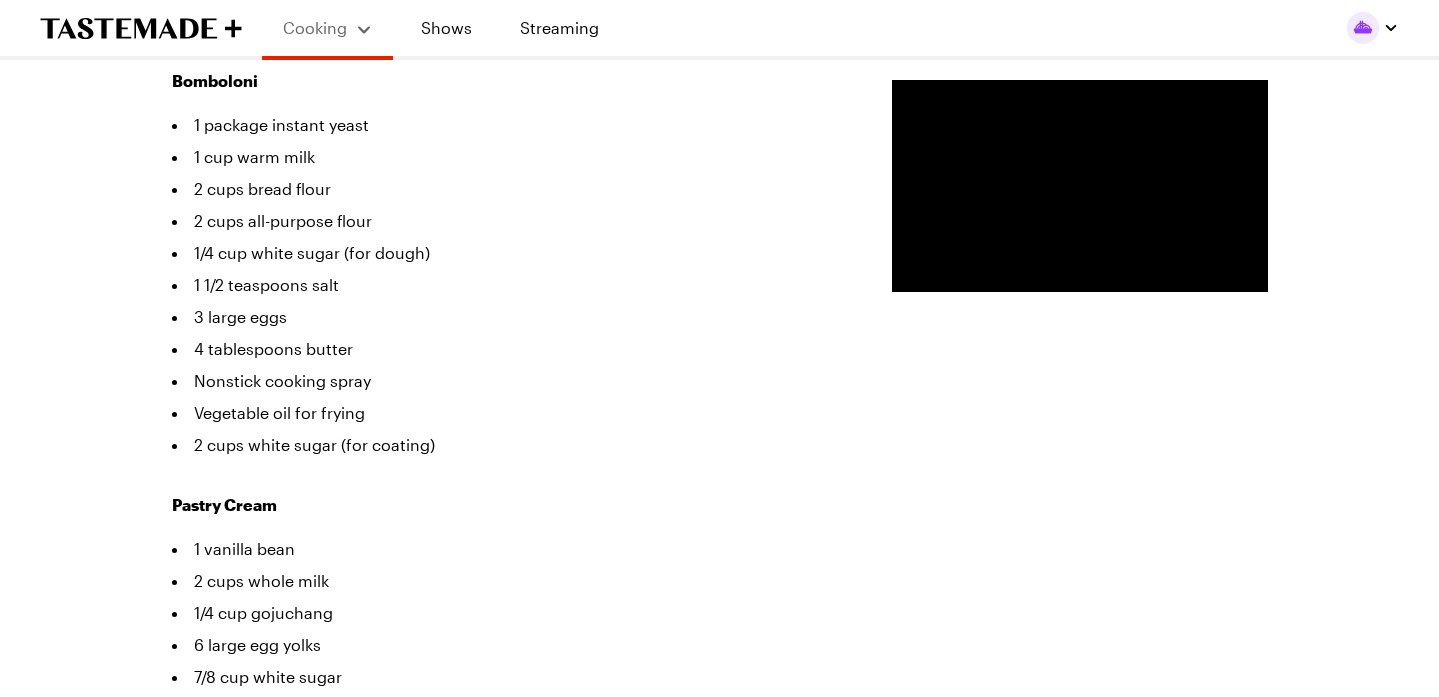 scroll, scrollTop: 534, scrollLeft: 0, axis: vertical 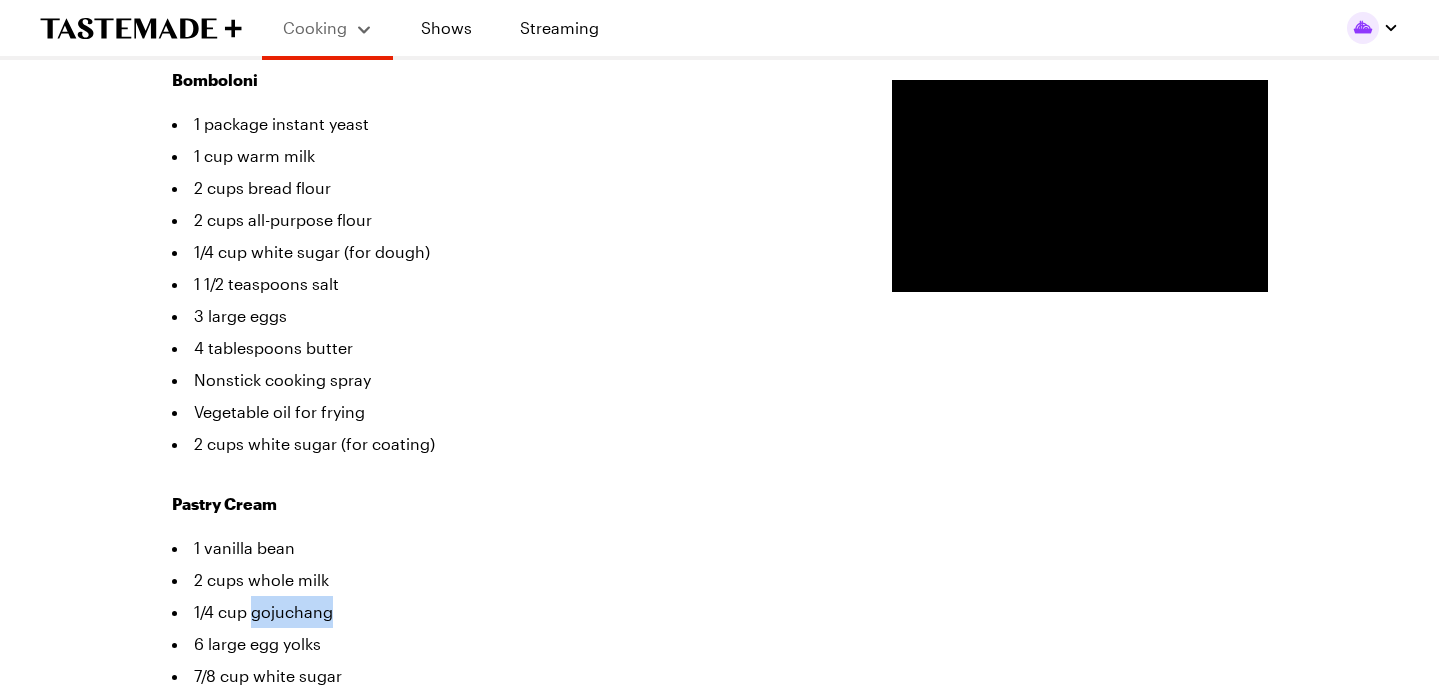 drag, startPoint x: 238, startPoint y: 552, endPoint x: 138, endPoint y: 555, distance: 100.04499 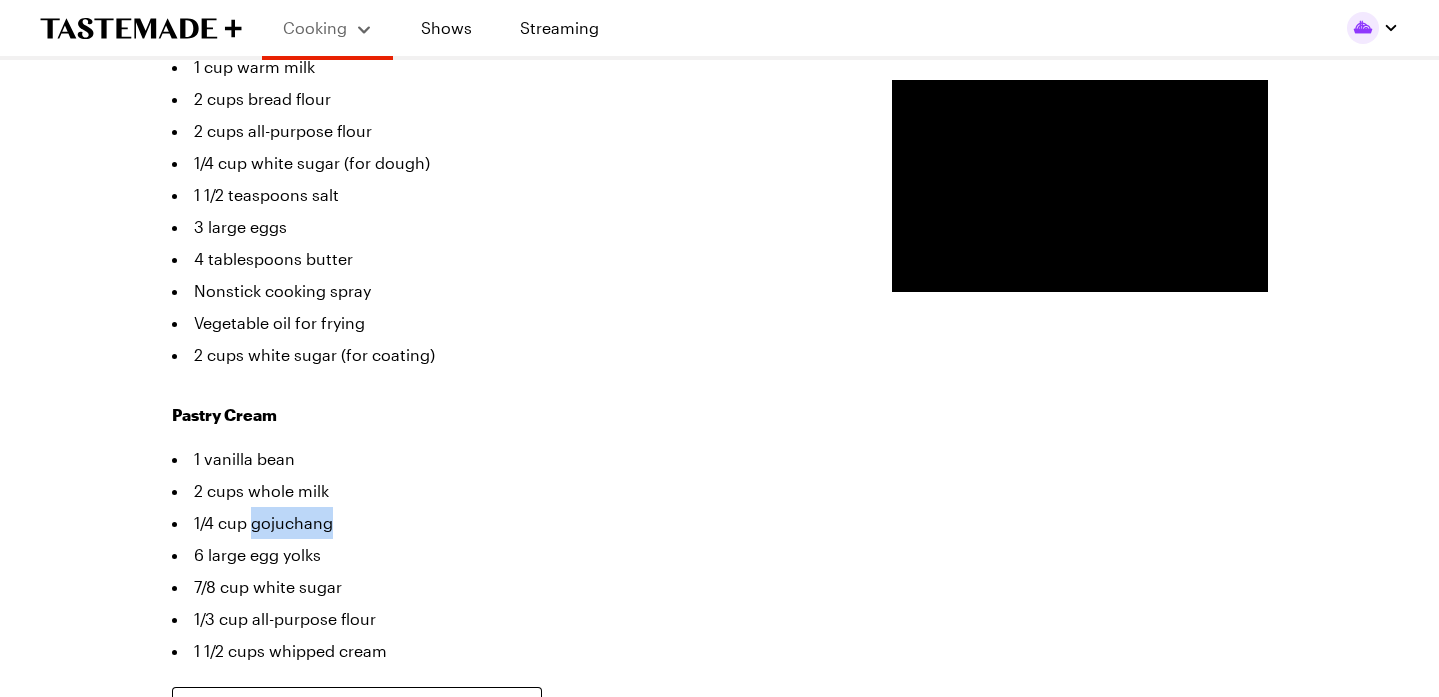 scroll, scrollTop: 626, scrollLeft: 0, axis: vertical 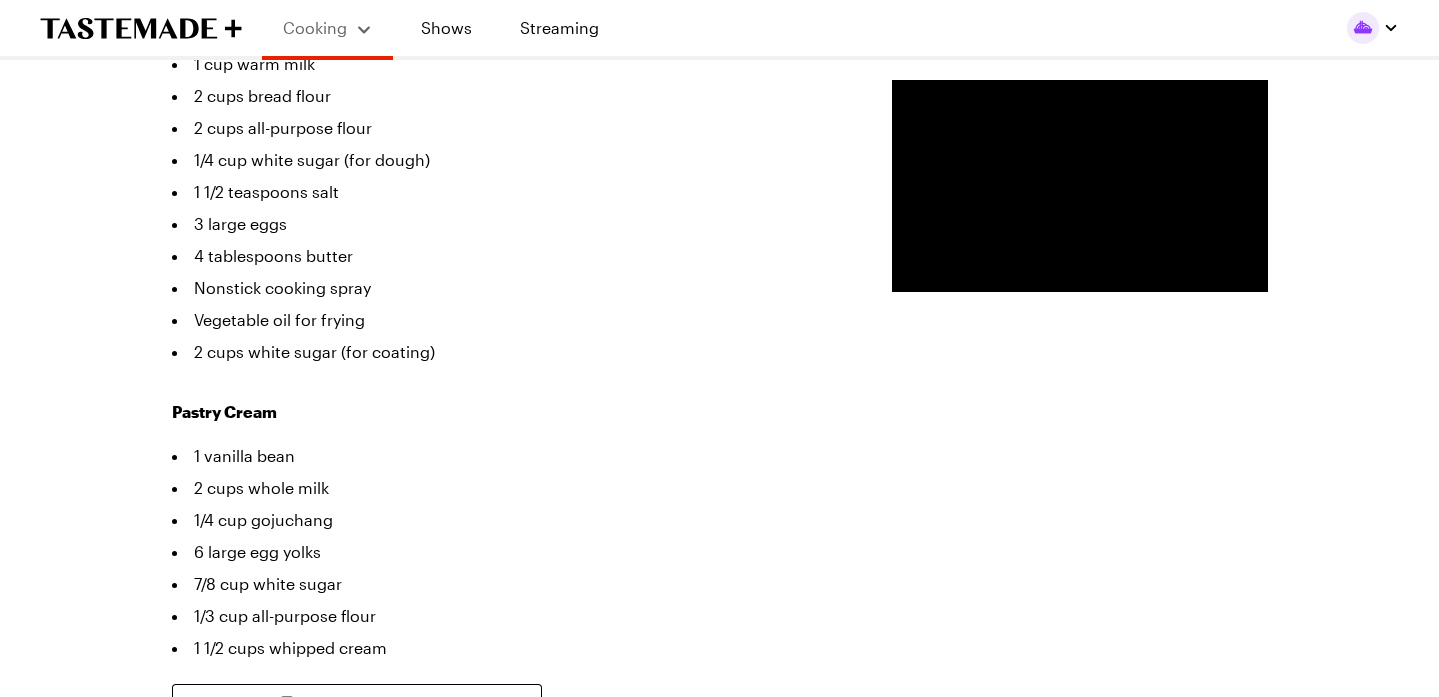 click on "6 large egg yolks" at bounding box center (502, 552) 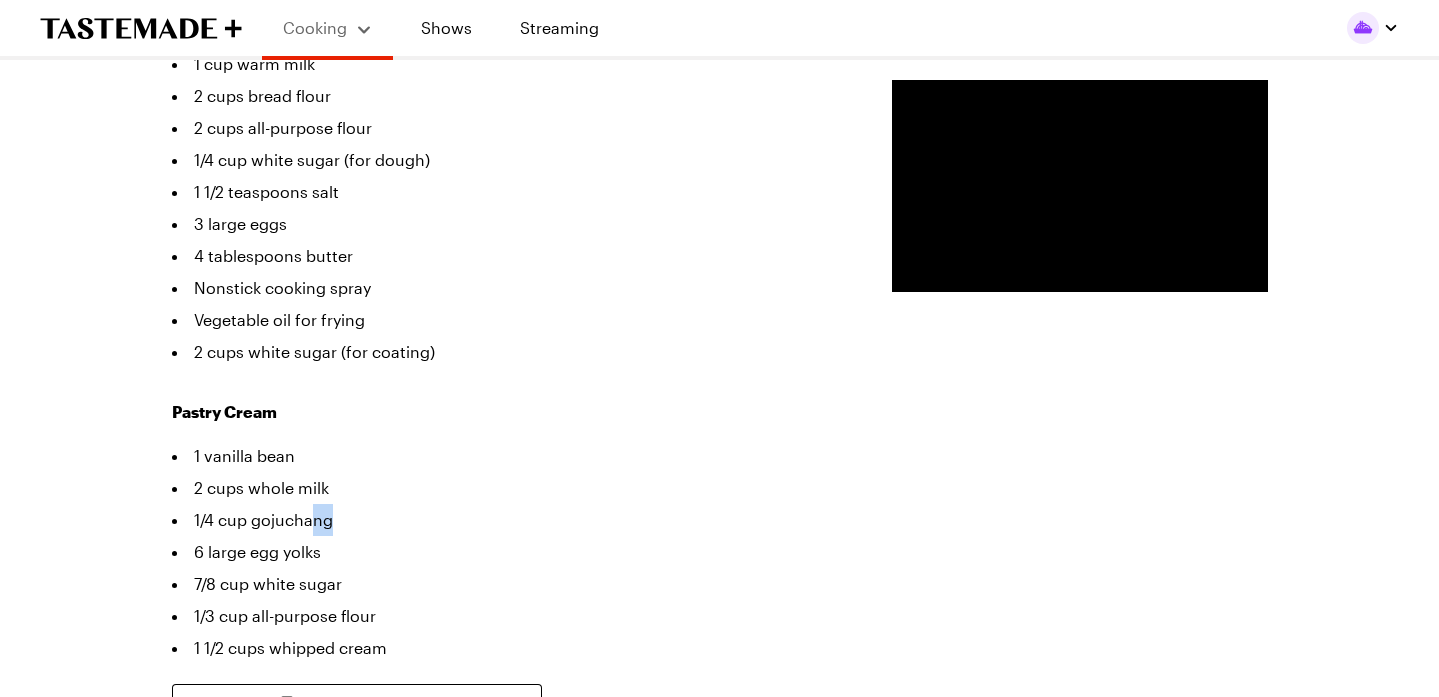 drag, startPoint x: 226, startPoint y: 460, endPoint x: 203, endPoint y: 448, distance: 25.942244 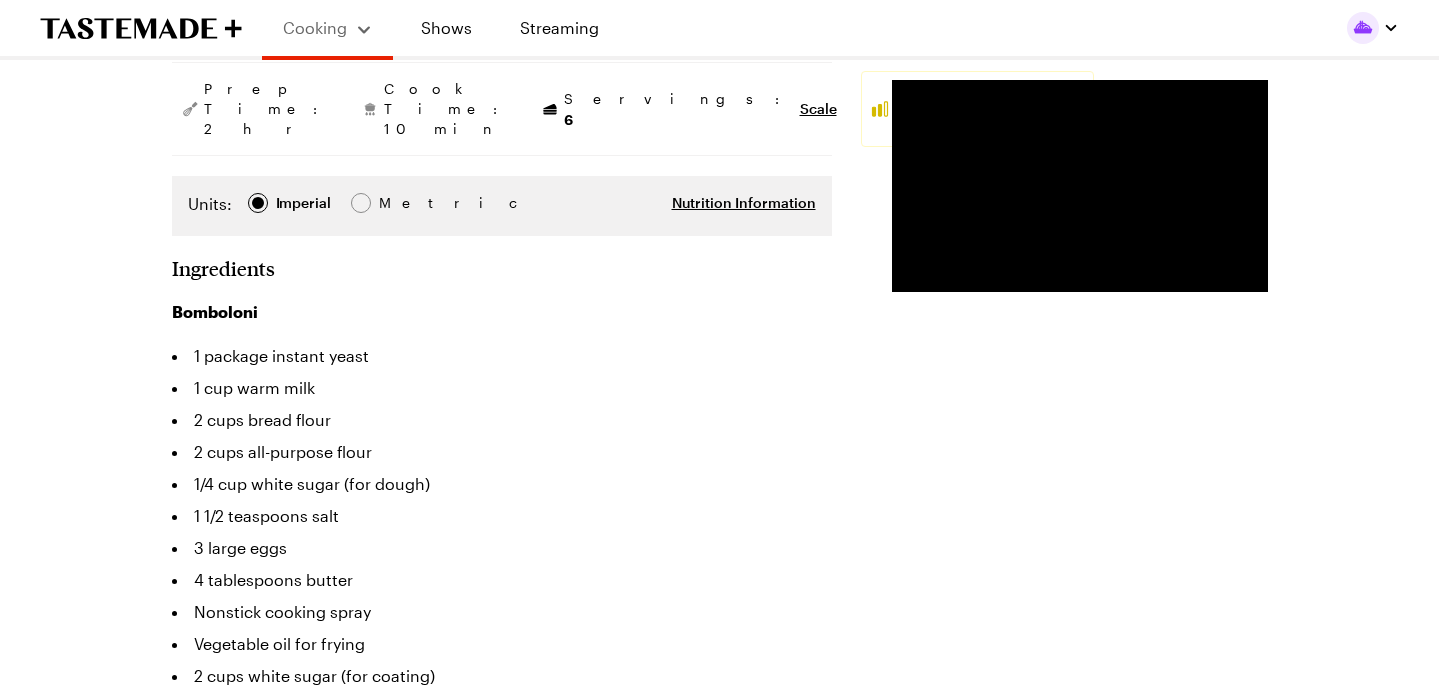 scroll, scrollTop: 0, scrollLeft: 0, axis: both 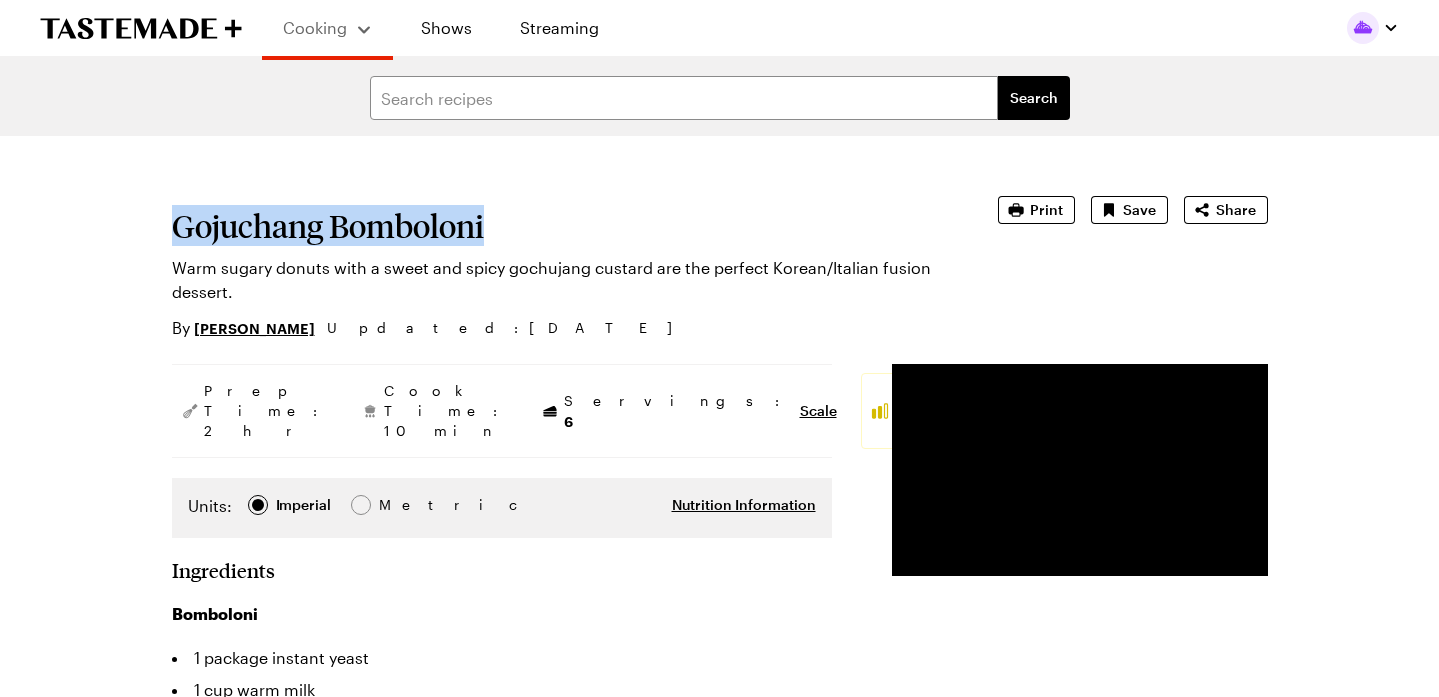 drag, startPoint x: 439, startPoint y: 200, endPoint x: 374, endPoint y: 217, distance: 67.18631 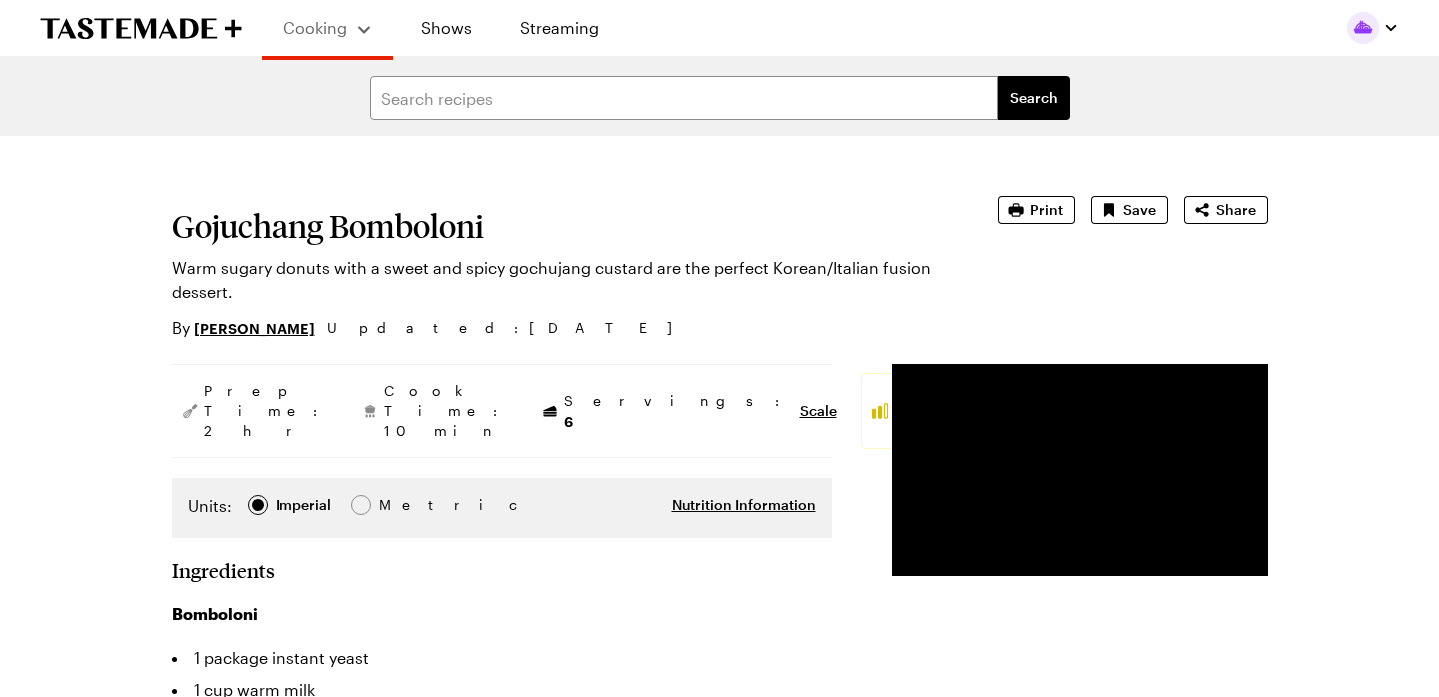 drag, startPoint x: 186, startPoint y: 278, endPoint x: 201, endPoint y: 272, distance: 16.155495 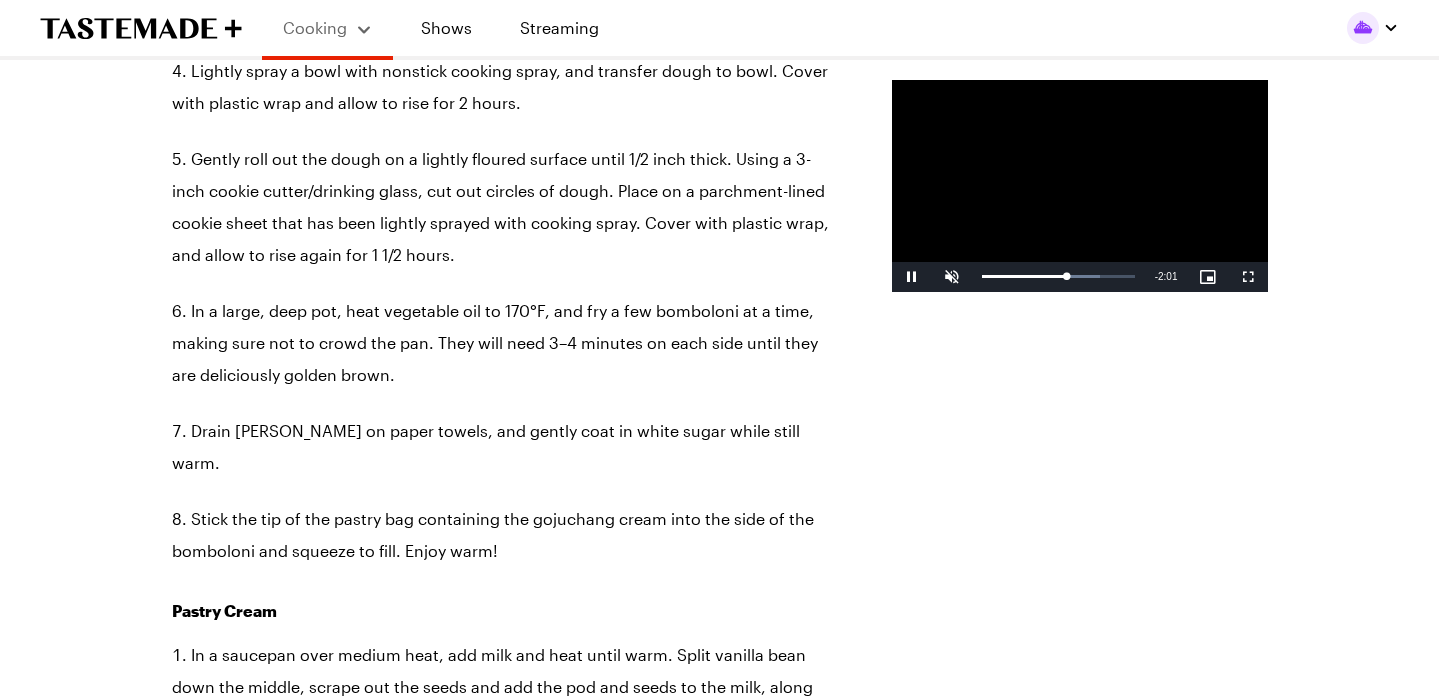 scroll, scrollTop: 1775, scrollLeft: 0, axis: vertical 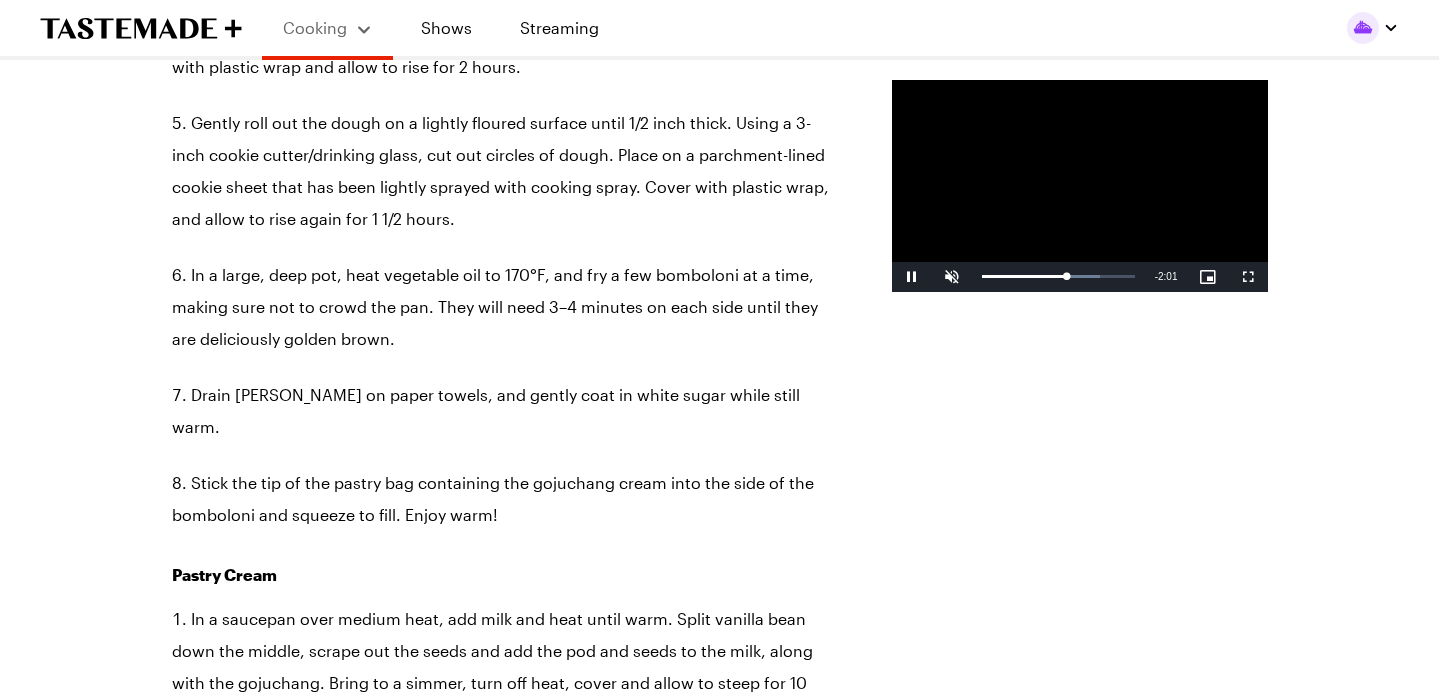 click at bounding box center (1080, 186) 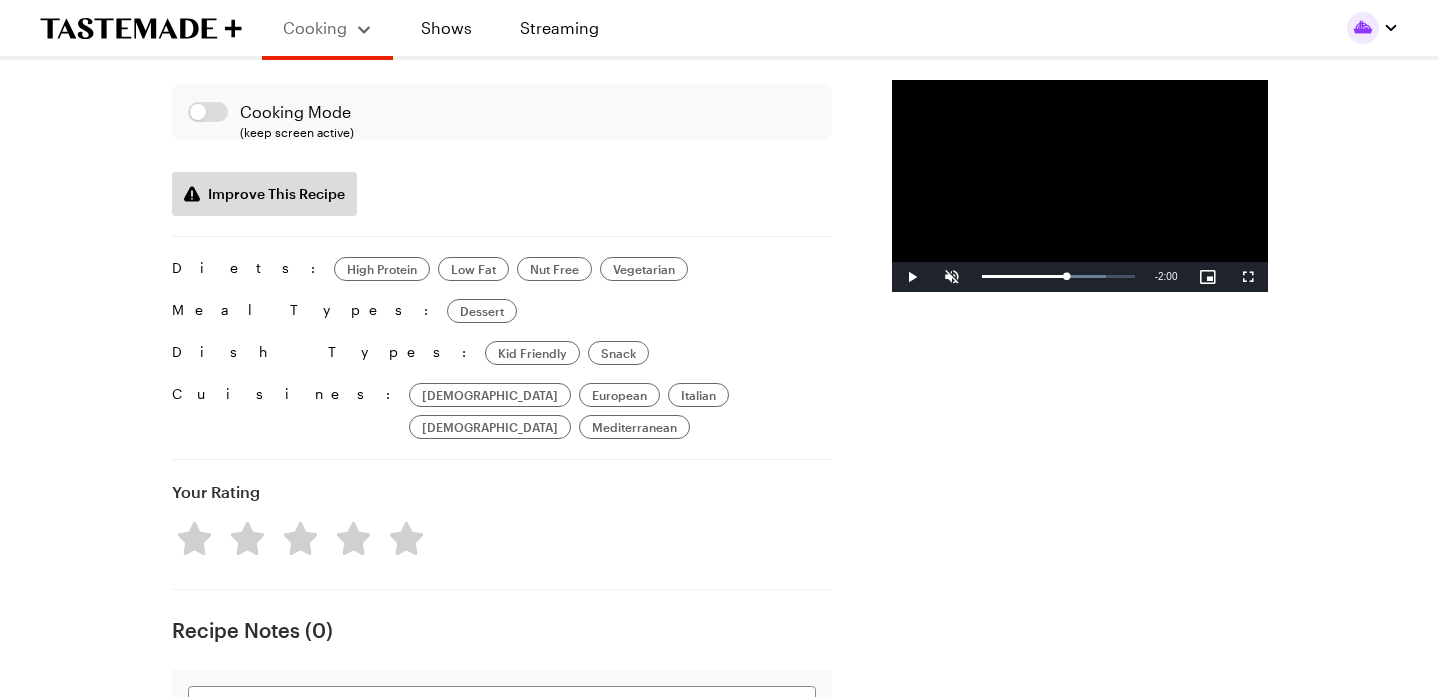 scroll, scrollTop: 2803, scrollLeft: 0, axis: vertical 